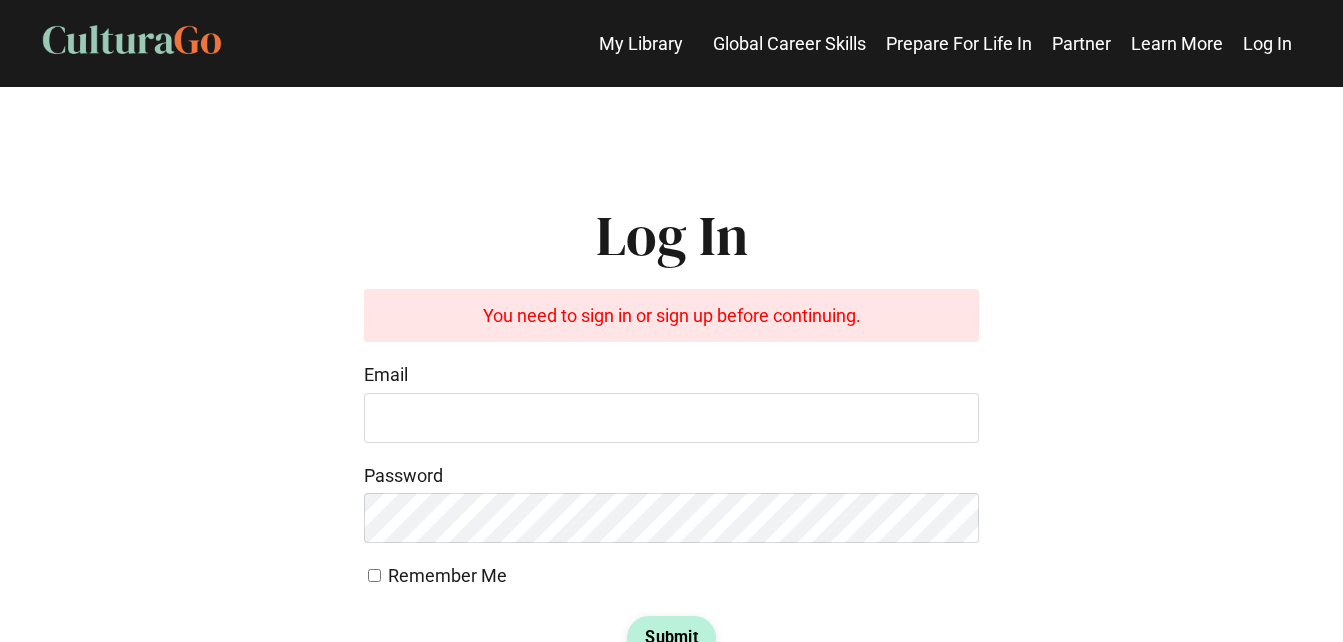 scroll, scrollTop: 0, scrollLeft: 0, axis: both 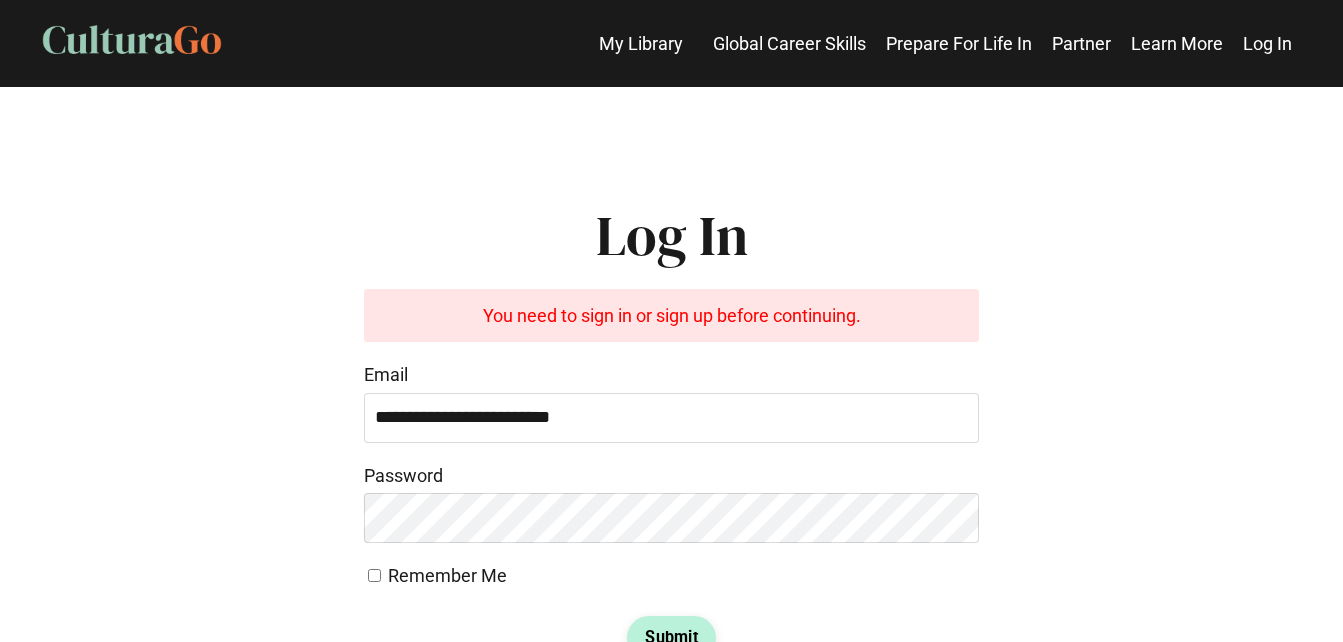 click on "Submit" at bounding box center (671, 638) 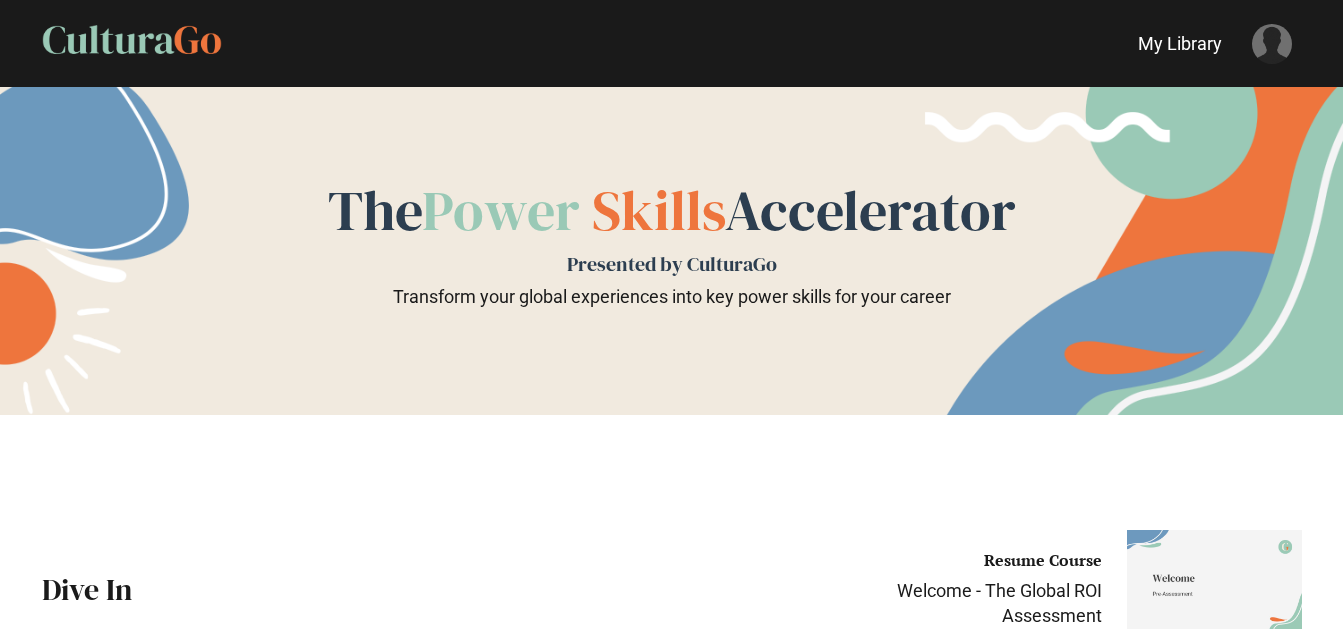 scroll, scrollTop: 0, scrollLeft: 0, axis: both 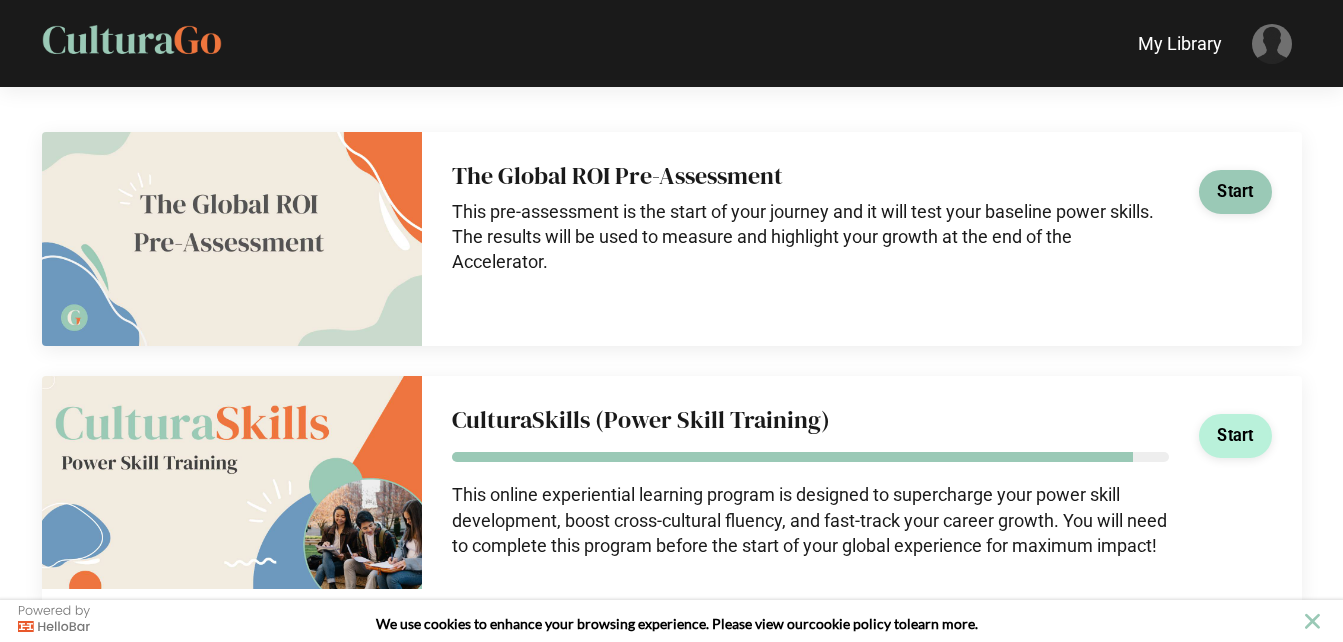 click on "Start" at bounding box center [1235, 436] 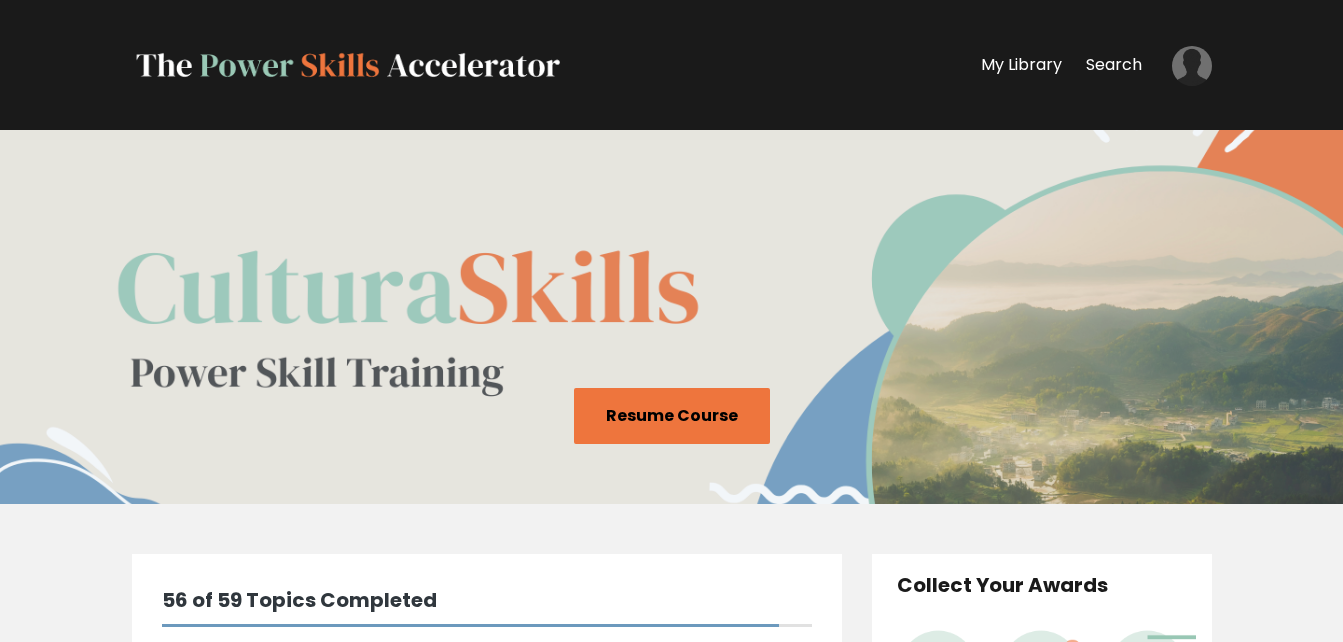 scroll, scrollTop: 0, scrollLeft: 0, axis: both 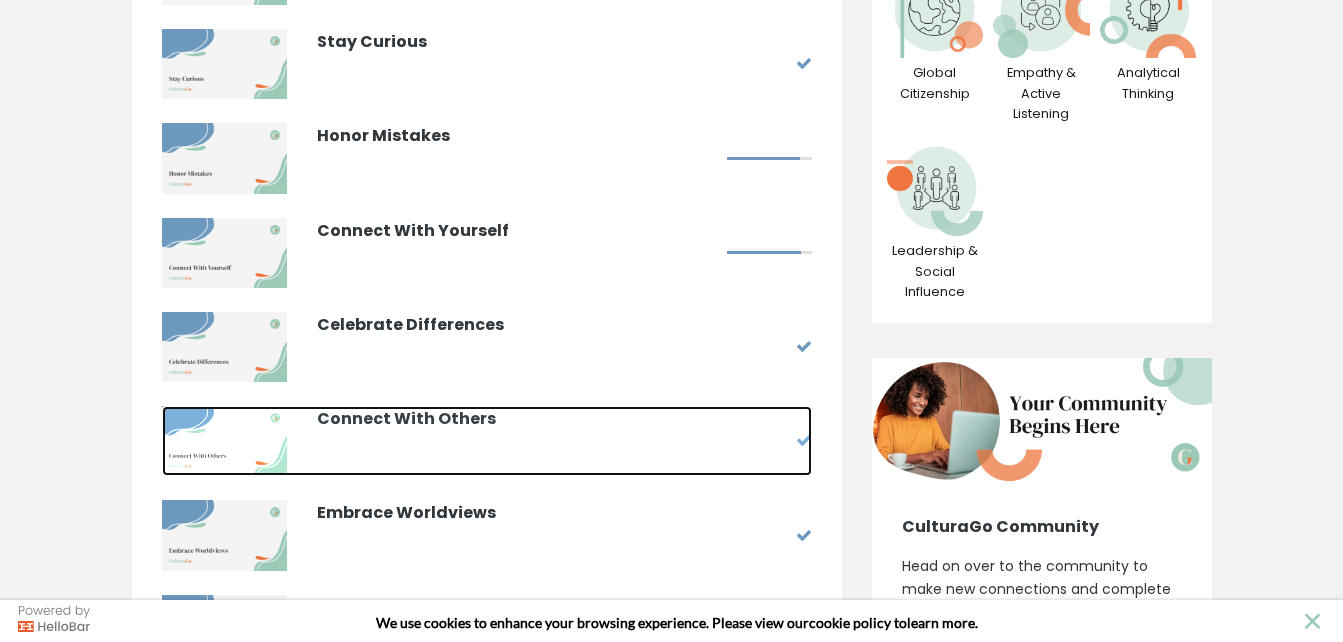 click on "Connect With Others" at bounding box center [517, 419] 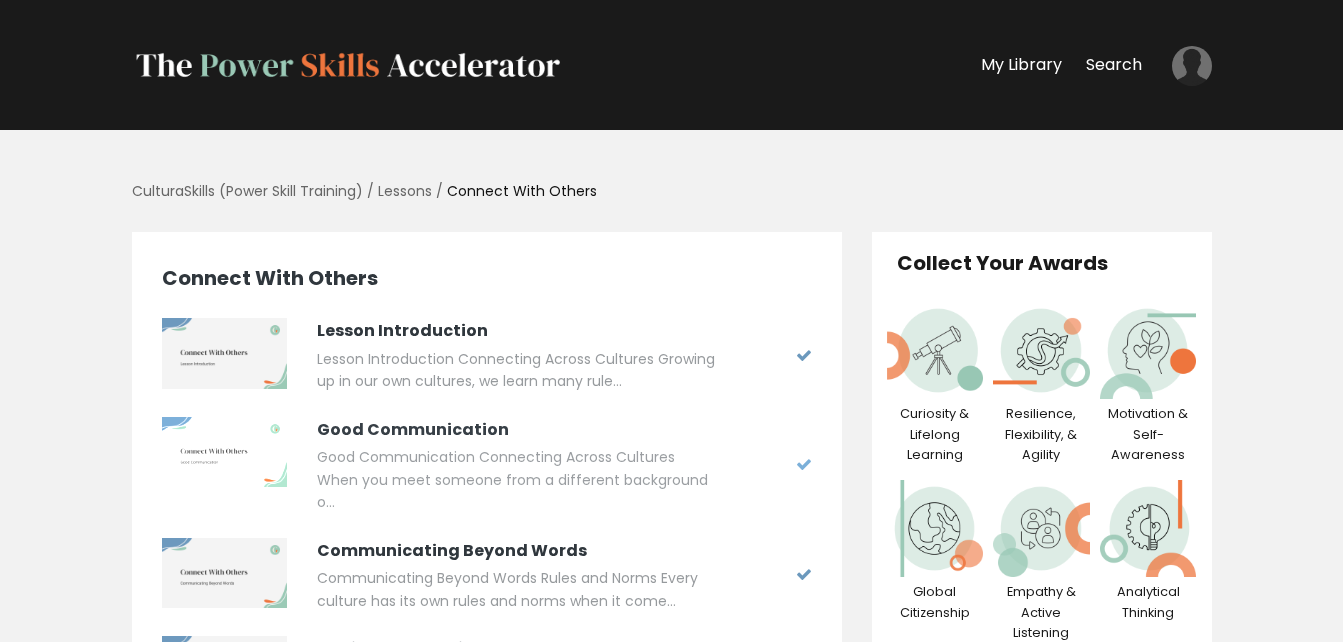 scroll, scrollTop: 0, scrollLeft: 0, axis: both 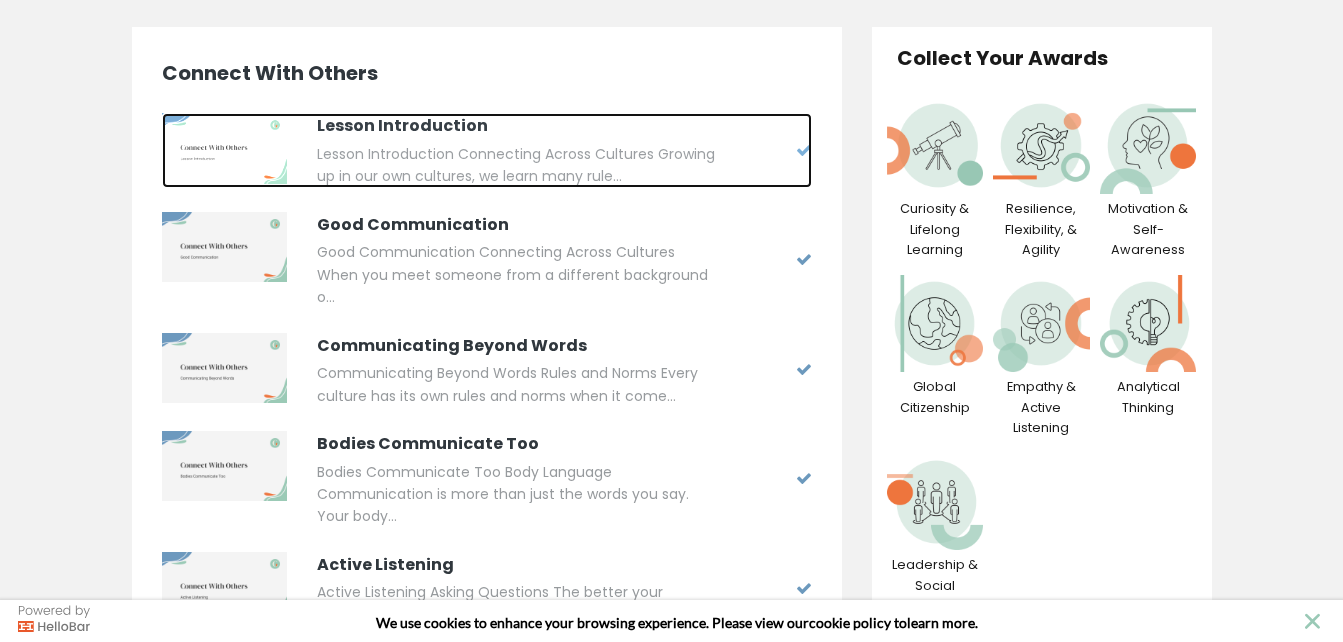 click at bounding box center [224, 148] 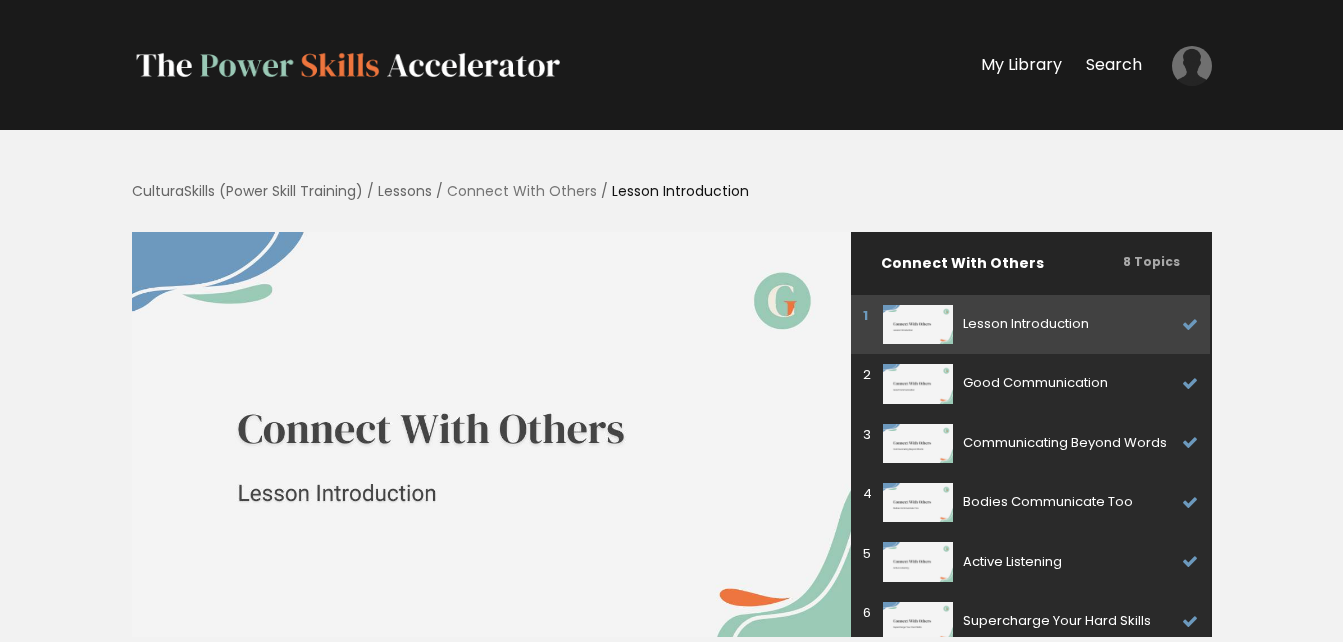 scroll, scrollTop: 0, scrollLeft: 0, axis: both 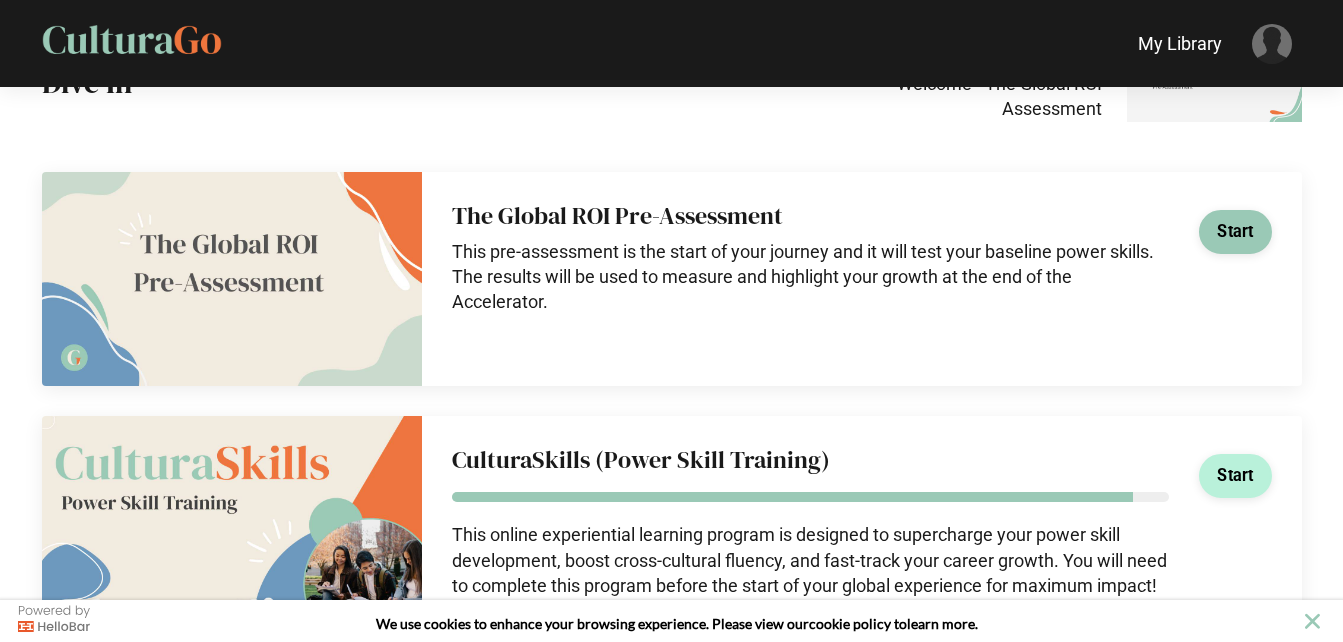 click on "Start" at bounding box center [1235, 476] 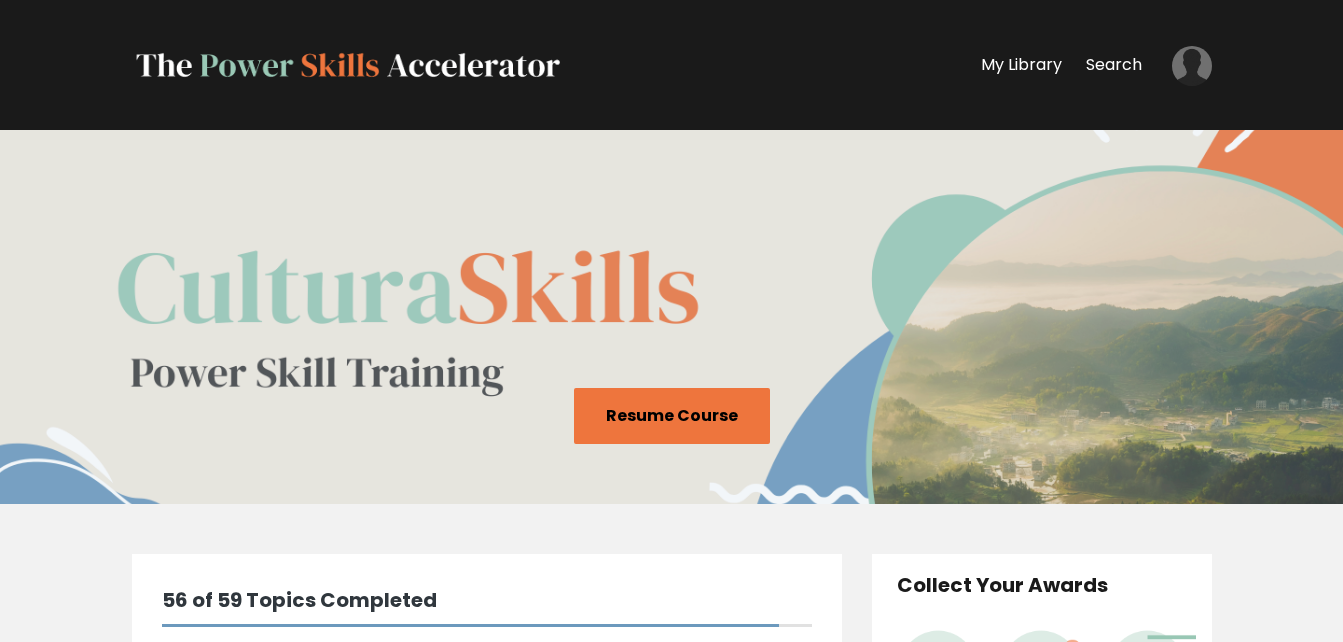 scroll, scrollTop: 0, scrollLeft: 0, axis: both 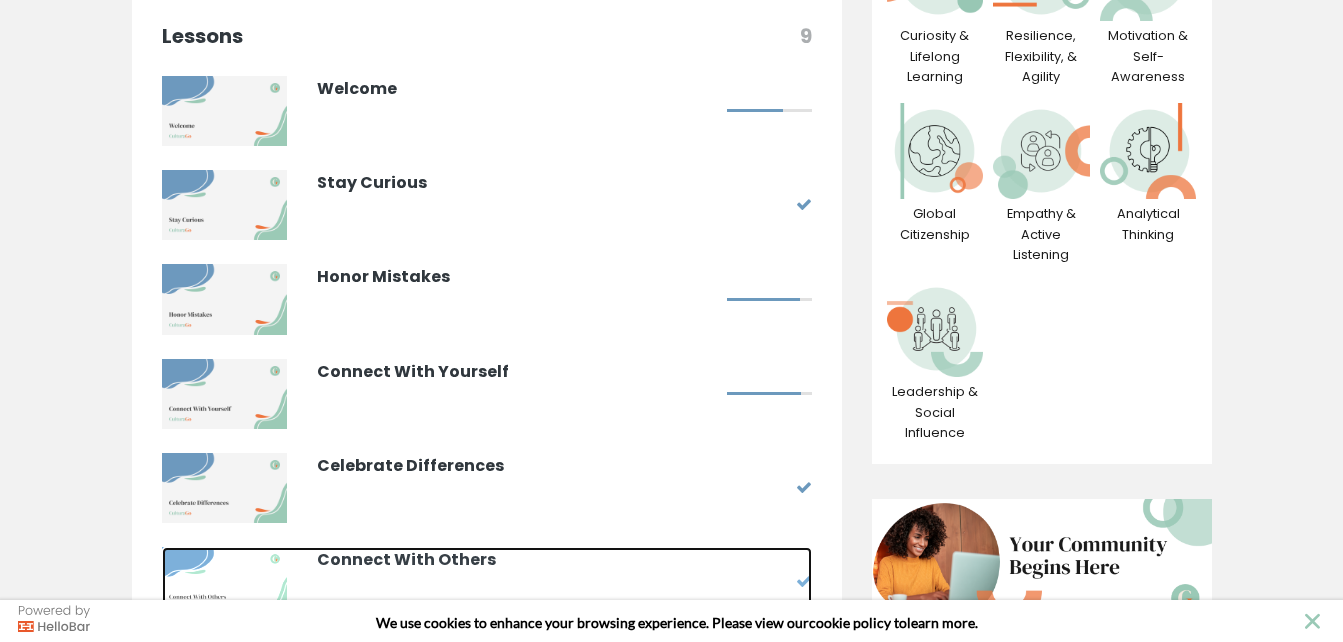 click on "Connect With Others" at bounding box center (517, 560) 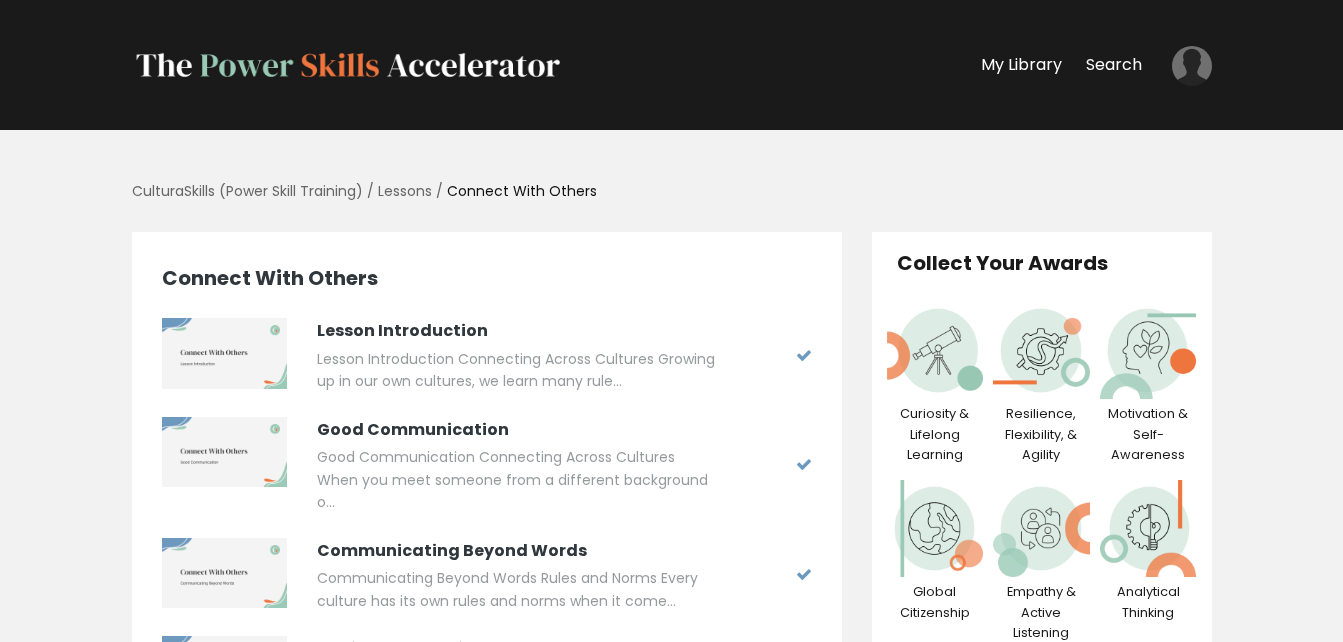scroll, scrollTop: 0, scrollLeft: 0, axis: both 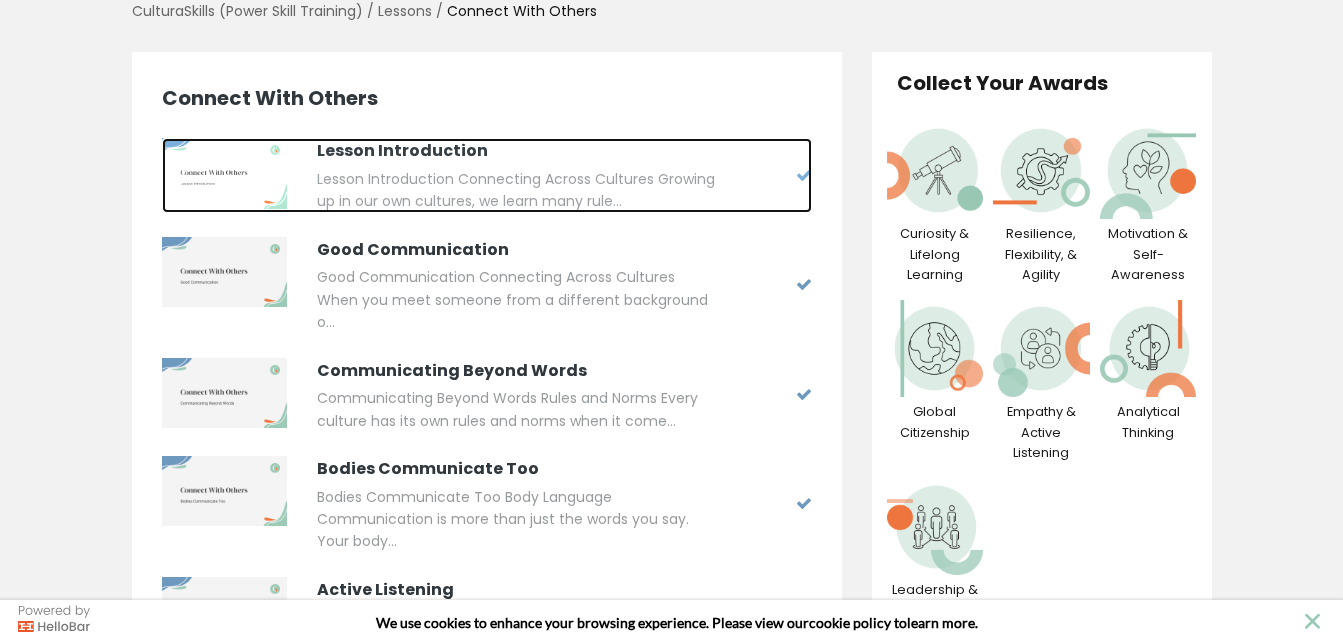 click on "Lesson Introduction
Connecting Across Cultures
Growing up in our own cultures, we learn many rule..." at bounding box center (517, 190) 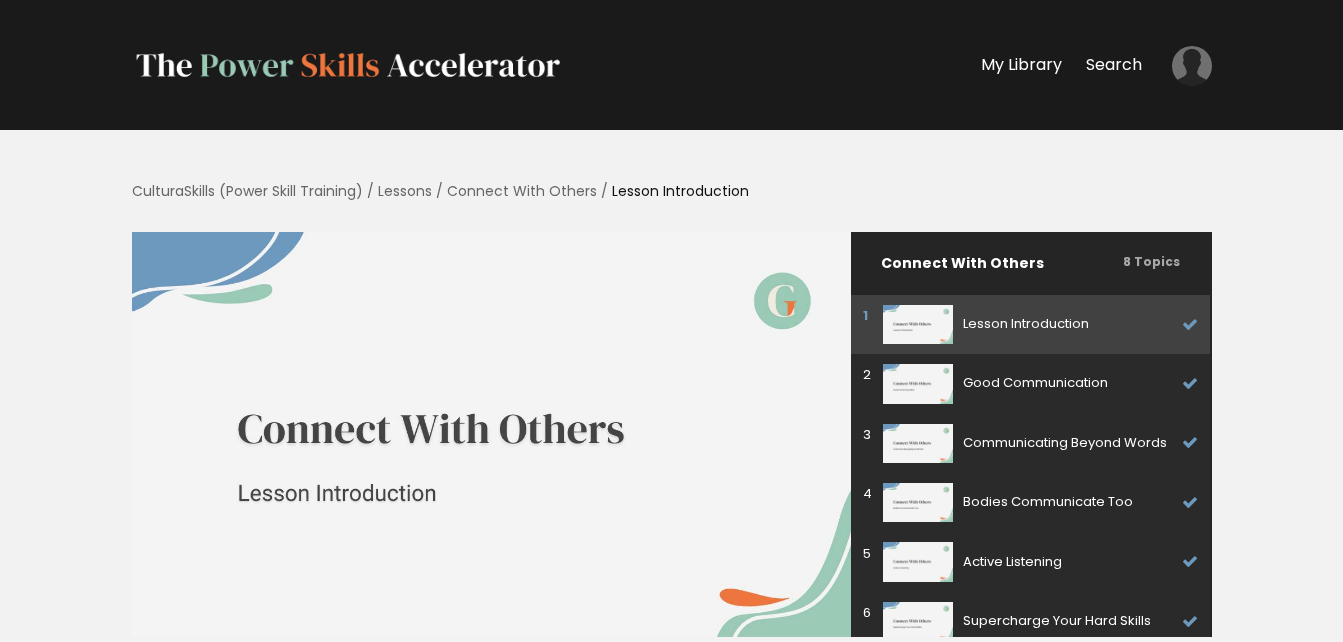scroll, scrollTop: 0, scrollLeft: 0, axis: both 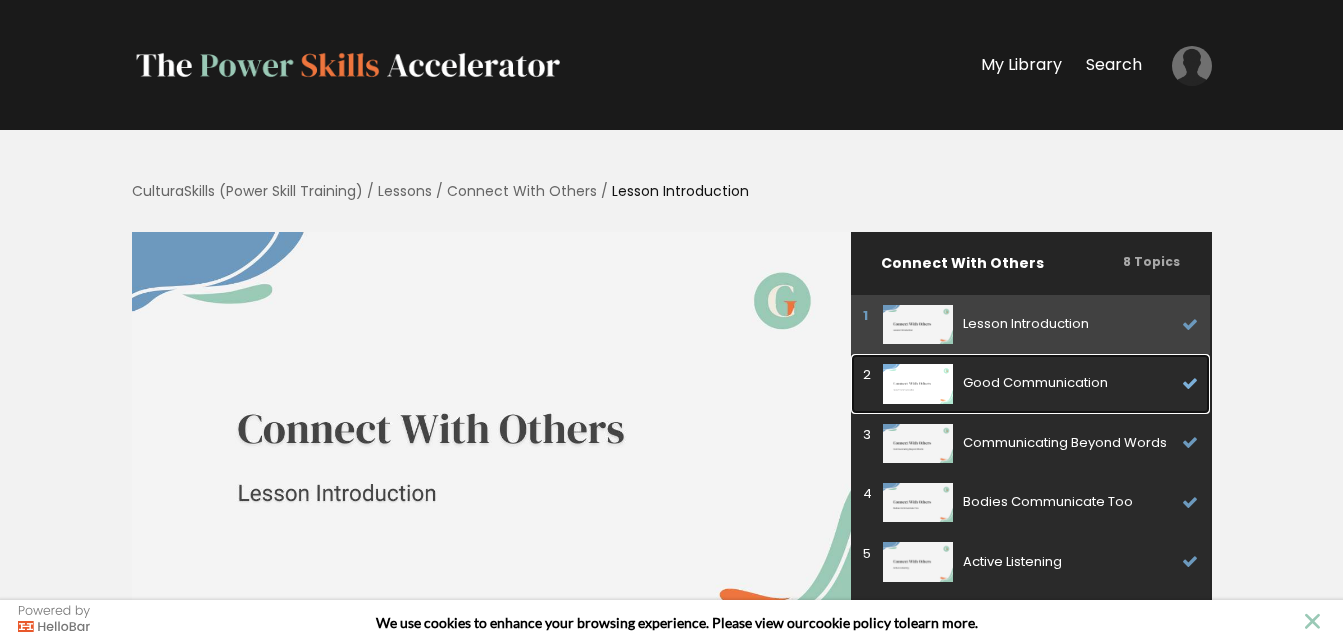 click on "Good Communication" at bounding box center (1068, 383) 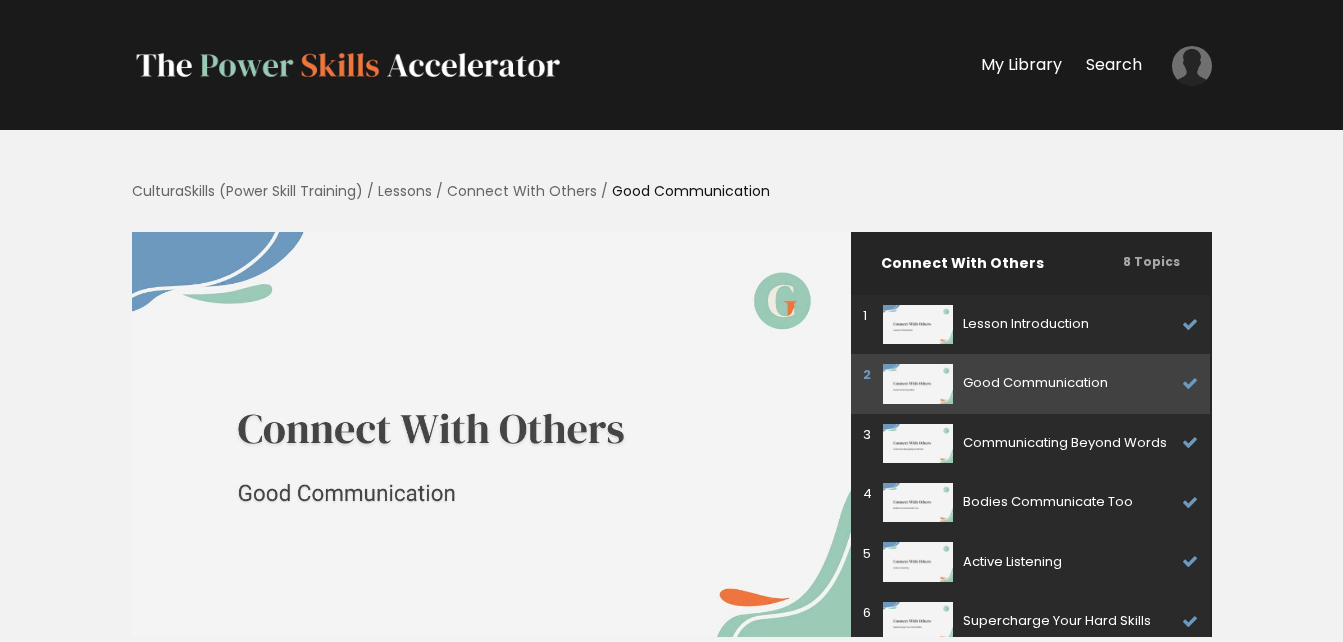 scroll, scrollTop: 0, scrollLeft: 0, axis: both 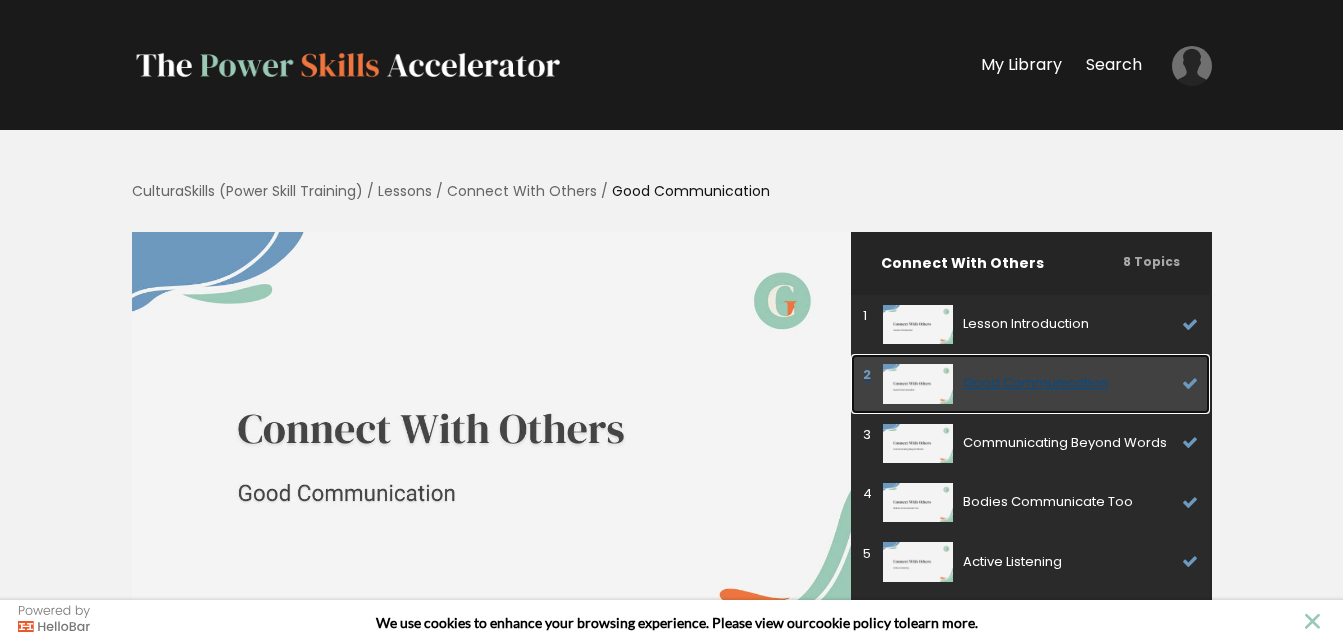 click on "Good Communication" at bounding box center [1068, 383] 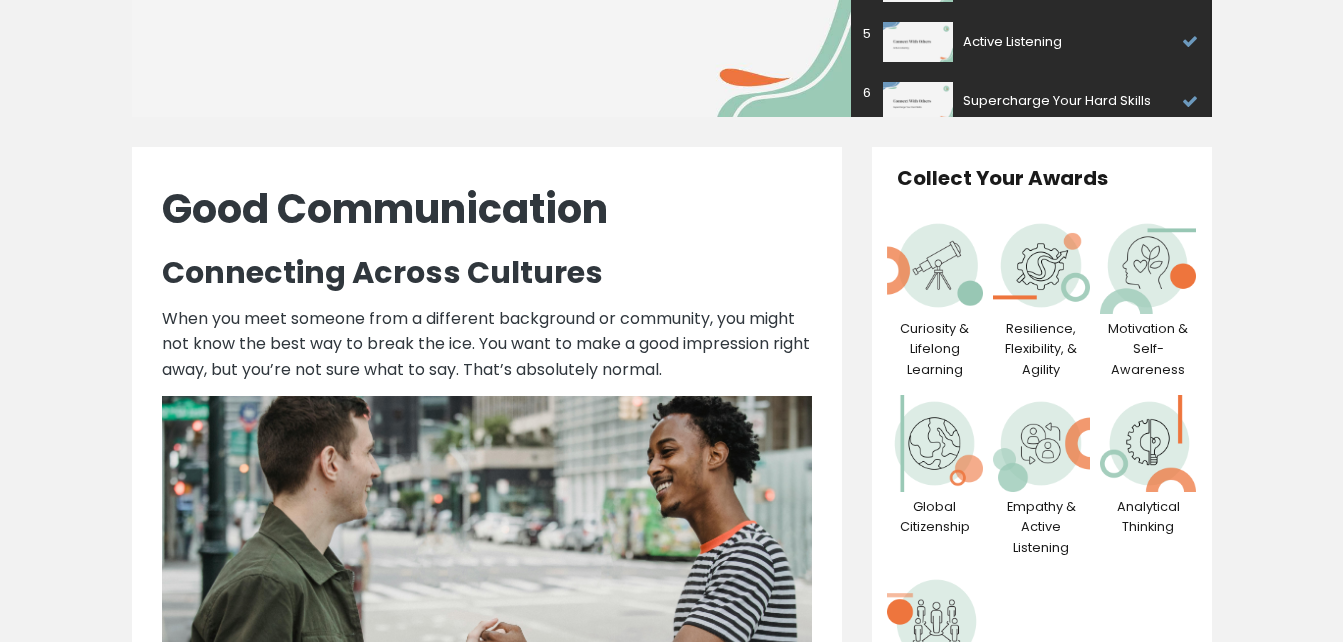 scroll, scrollTop: 611, scrollLeft: 0, axis: vertical 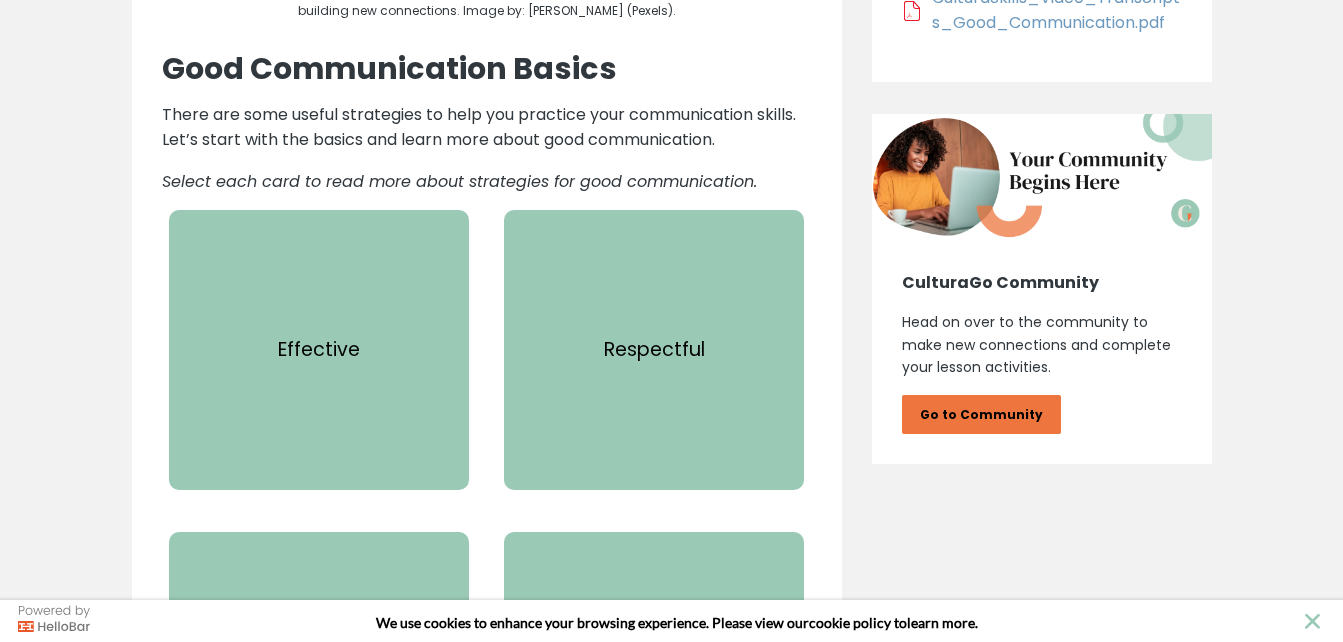 click on "Effective" at bounding box center (319, 350) 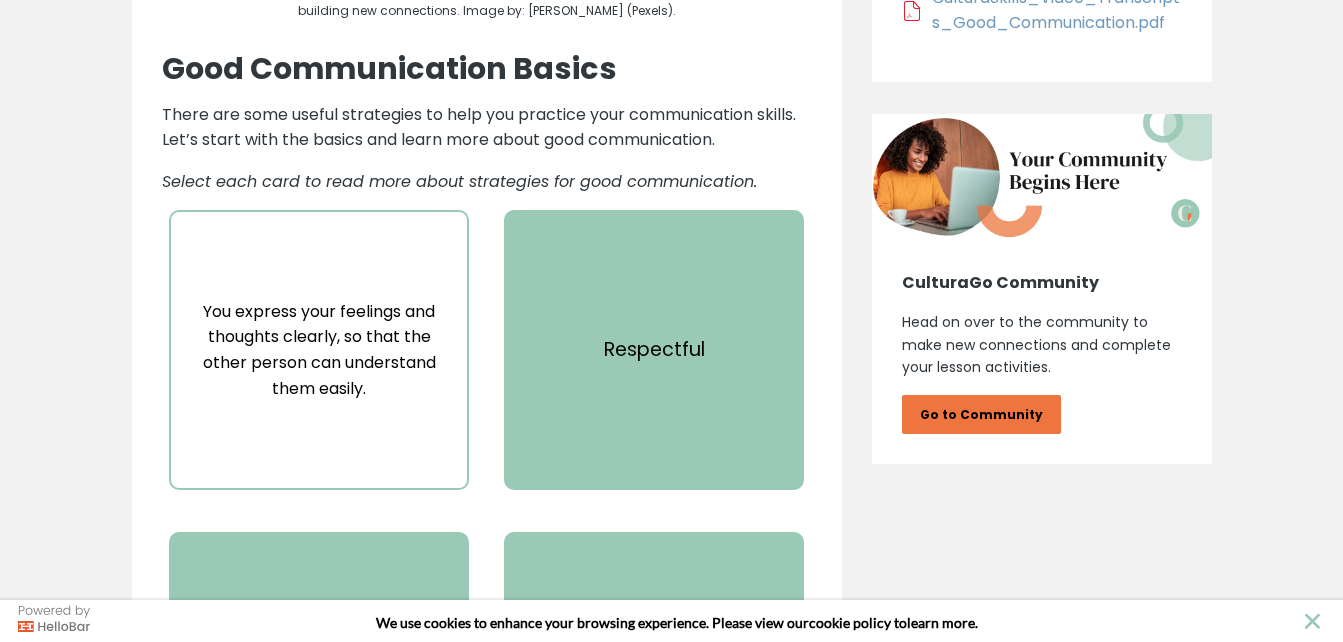 click on "Respectful" at bounding box center [654, 350] 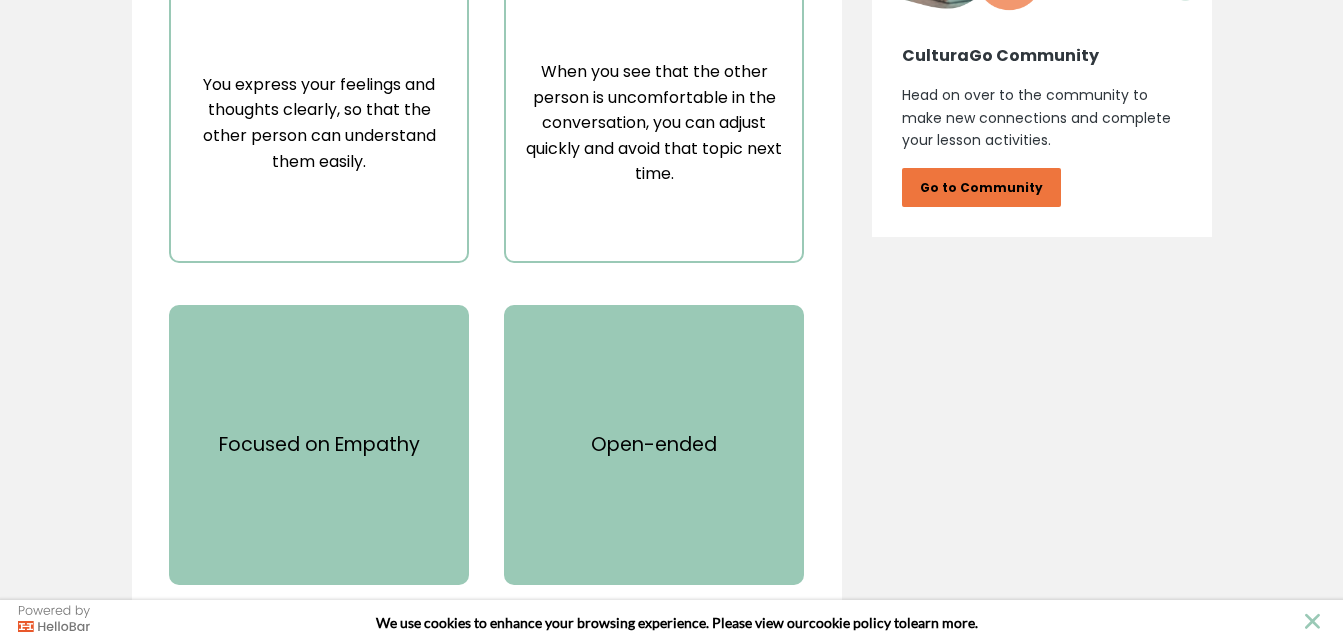 scroll, scrollTop: 1638, scrollLeft: 0, axis: vertical 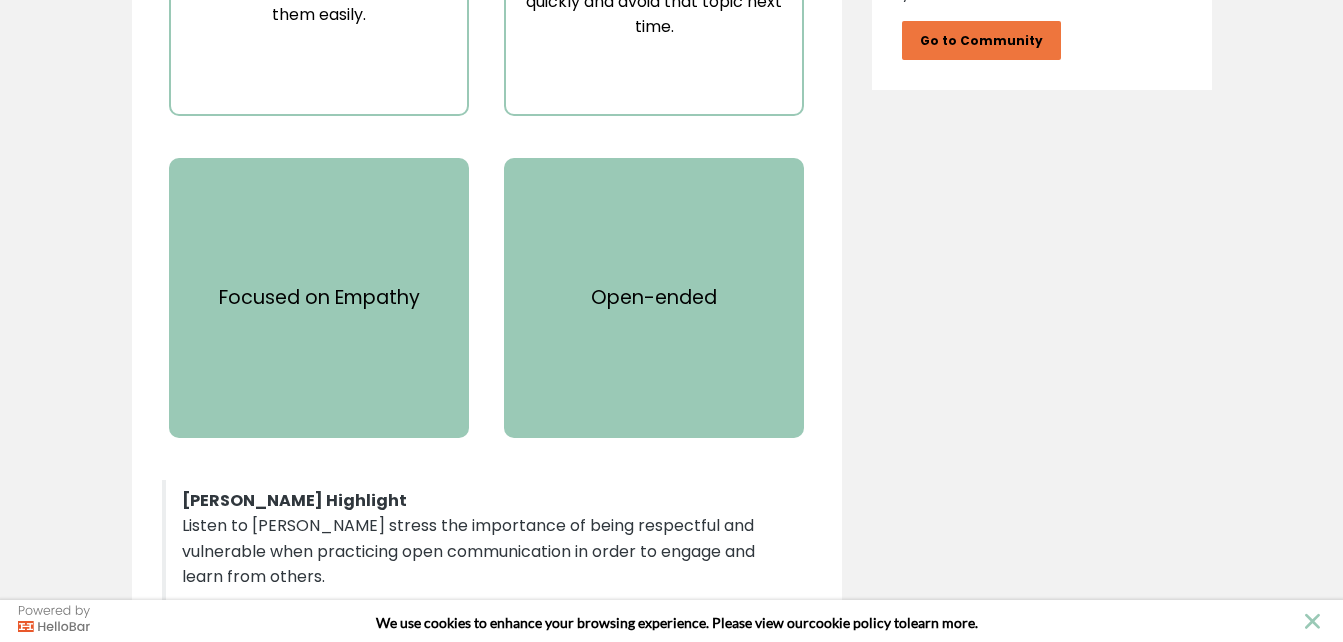 click on "Focused on Empathy" at bounding box center [319, 298] 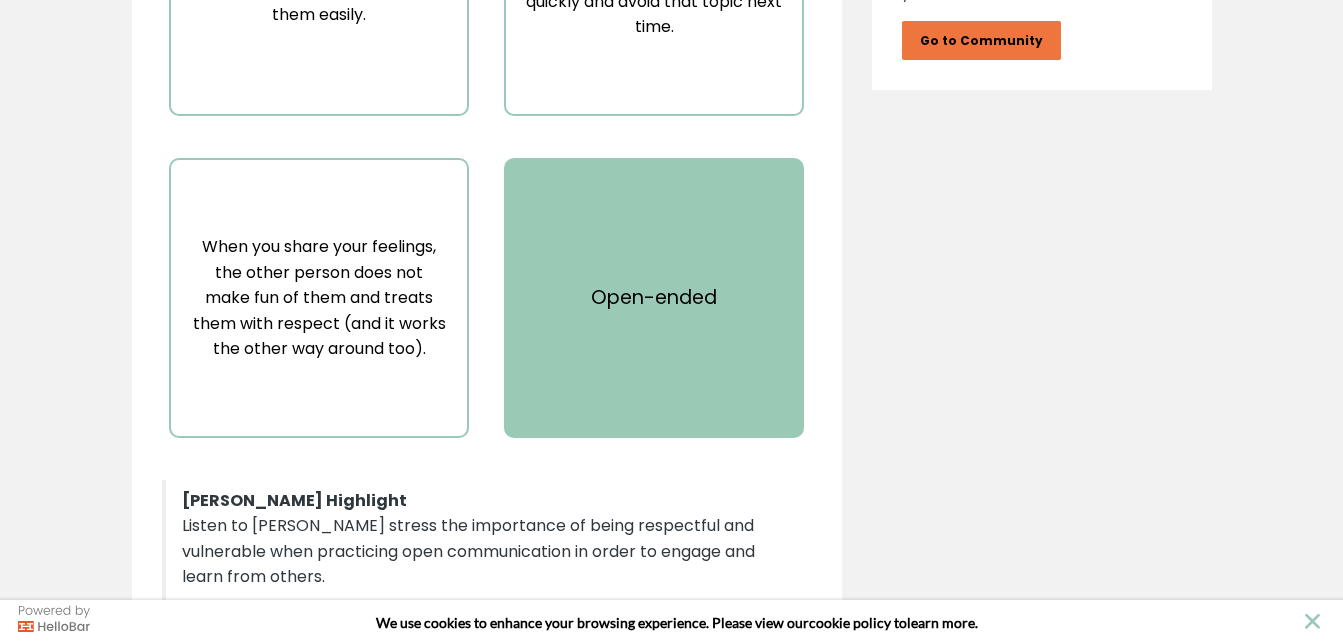click on "Open-ended" at bounding box center (654, 298) 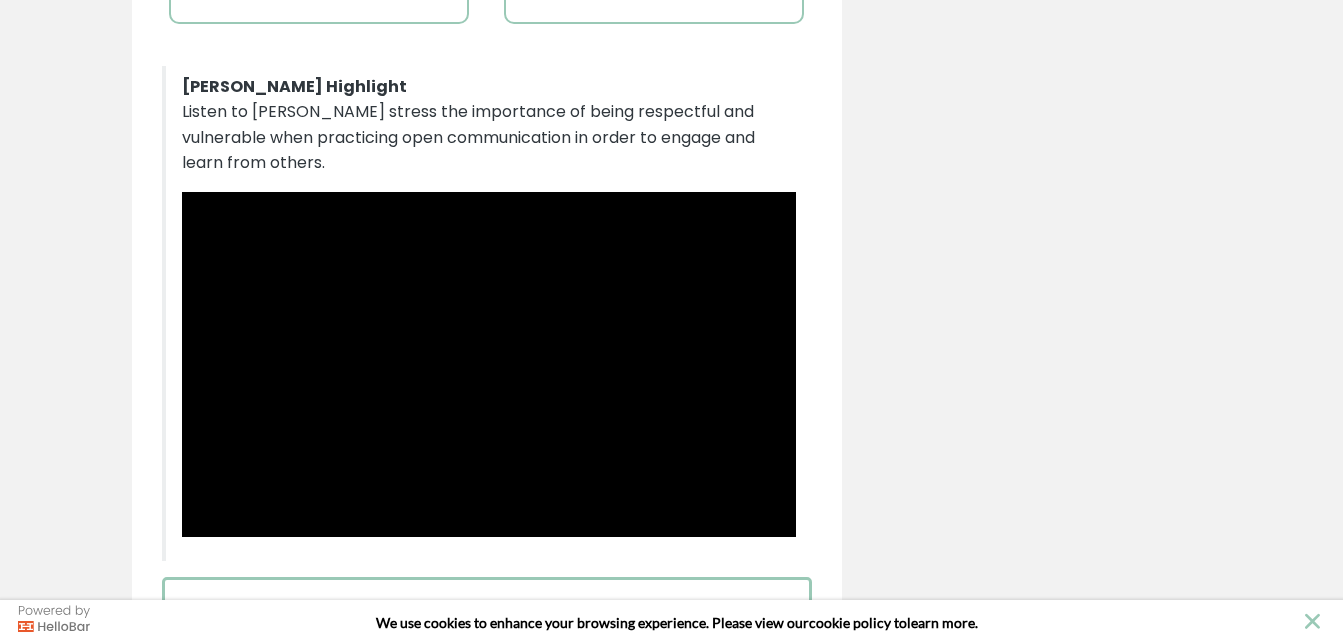 scroll, scrollTop: 2266, scrollLeft: 0, axis: vertical 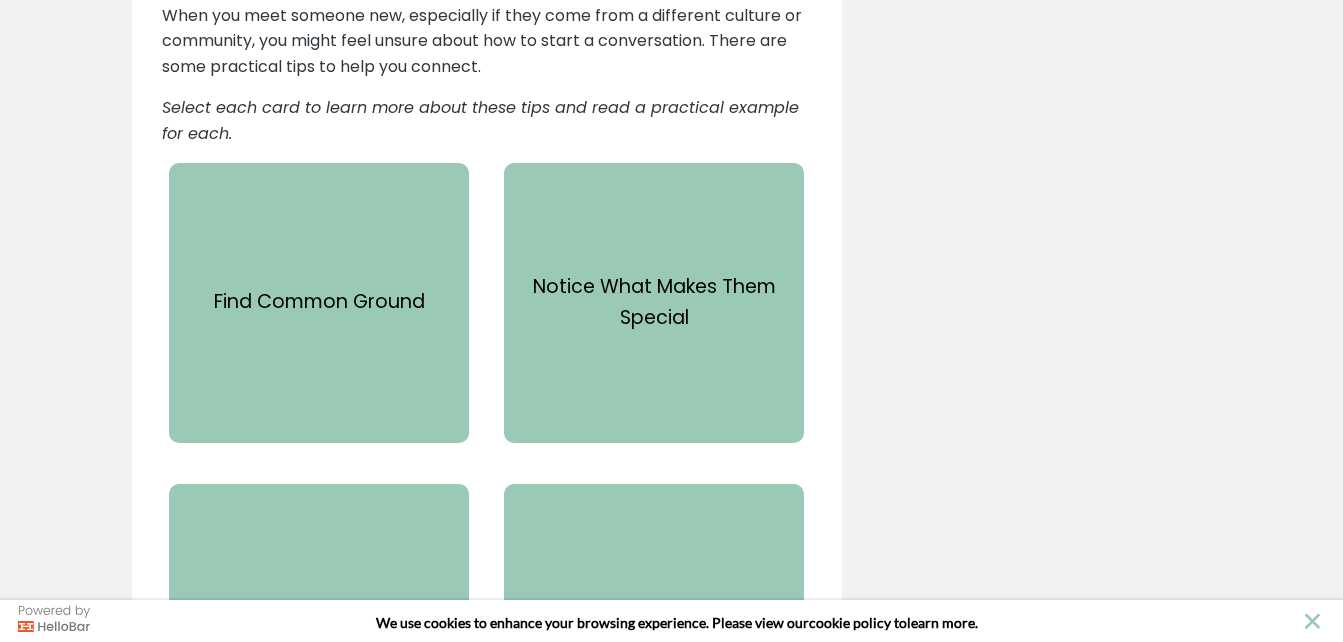 click on "Find Common Ground" at bounding box center (319, 302) 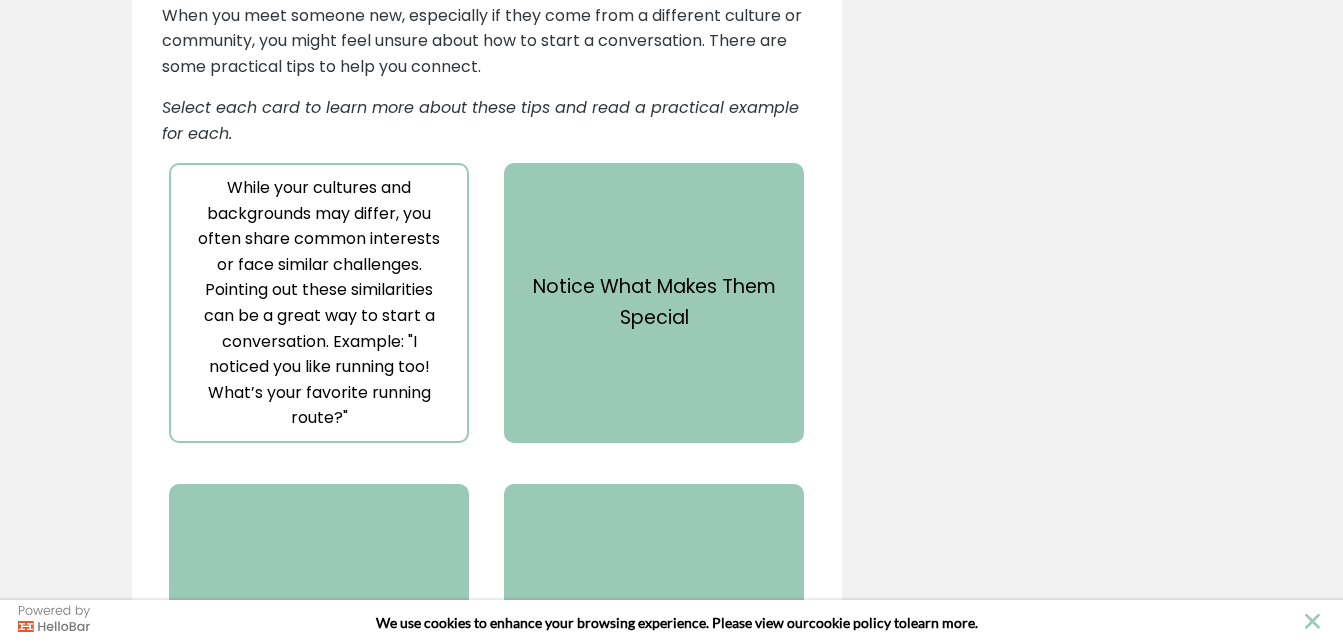 click on "Notice What Makes Them Special" at bounding box center [654, 303] 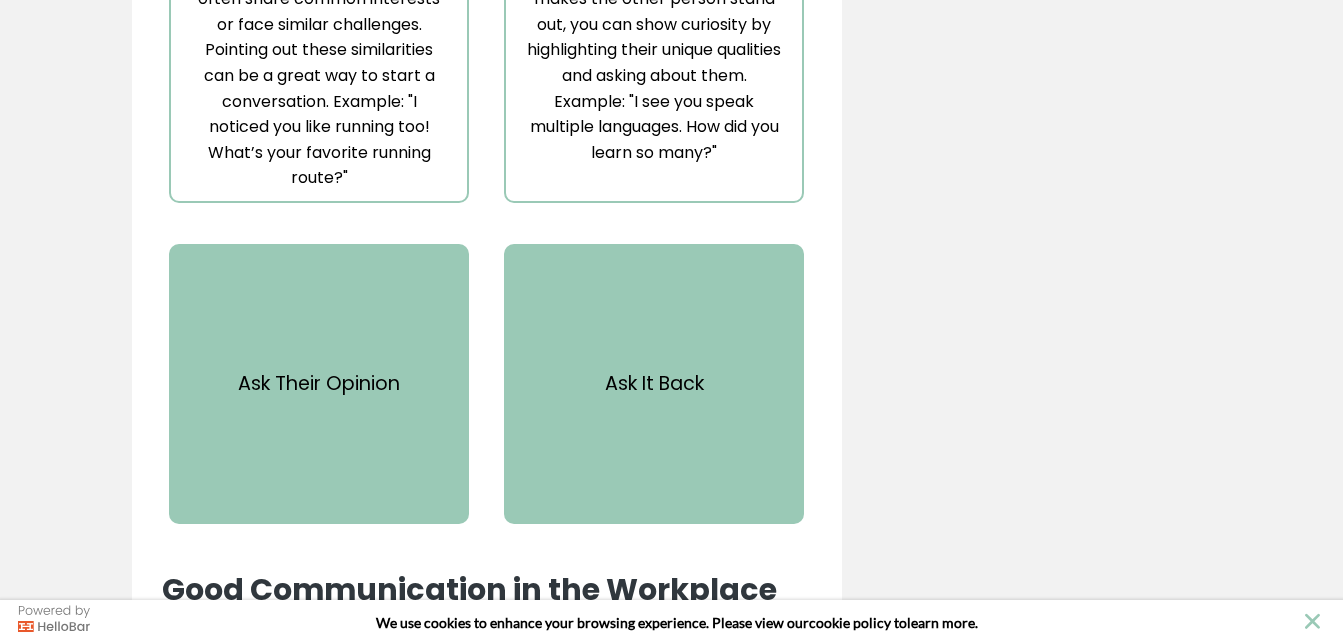scroll, scrollTop: 3347, scrollLeft: 0, axis: vertical 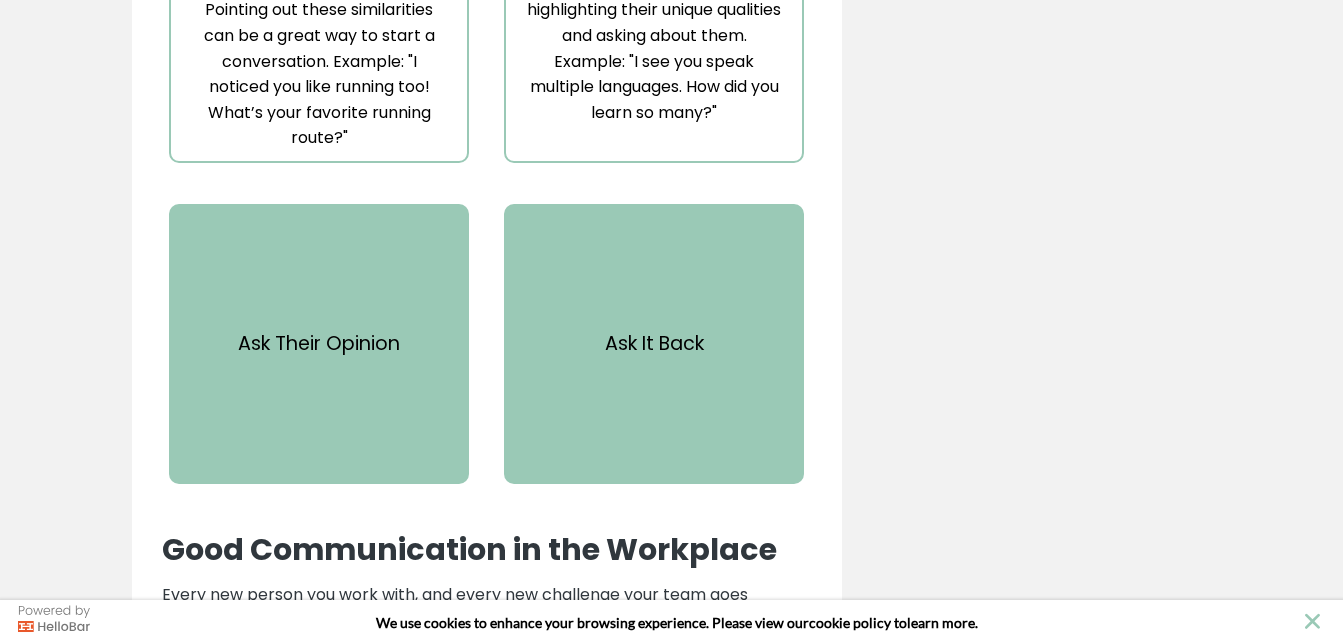 click on "Good Communication
Connecting Across Cultures
When you meet someone from a different background or community, you might not know the best way to break the ice. You want to make a good impression right away, but you’re not sure what to say. That’s absolutely normal.
Breaking the ice with someone from a different background can feel uncertain, but it’s a natural part of building new connections. Image by: William Fortunato (Pexels).
Good Communication Basics
There are some useful strategies to help you practice your communication skills. Let’s start with the basics and learn more about good communication.
Select each card to read more about strategies for good communication.
Effective
You express your feelings and thoughts clearly, so that the other person can understand them easily.
Respectful
Focused on Empathy
Open-ended" at bounding box center [487, 211] 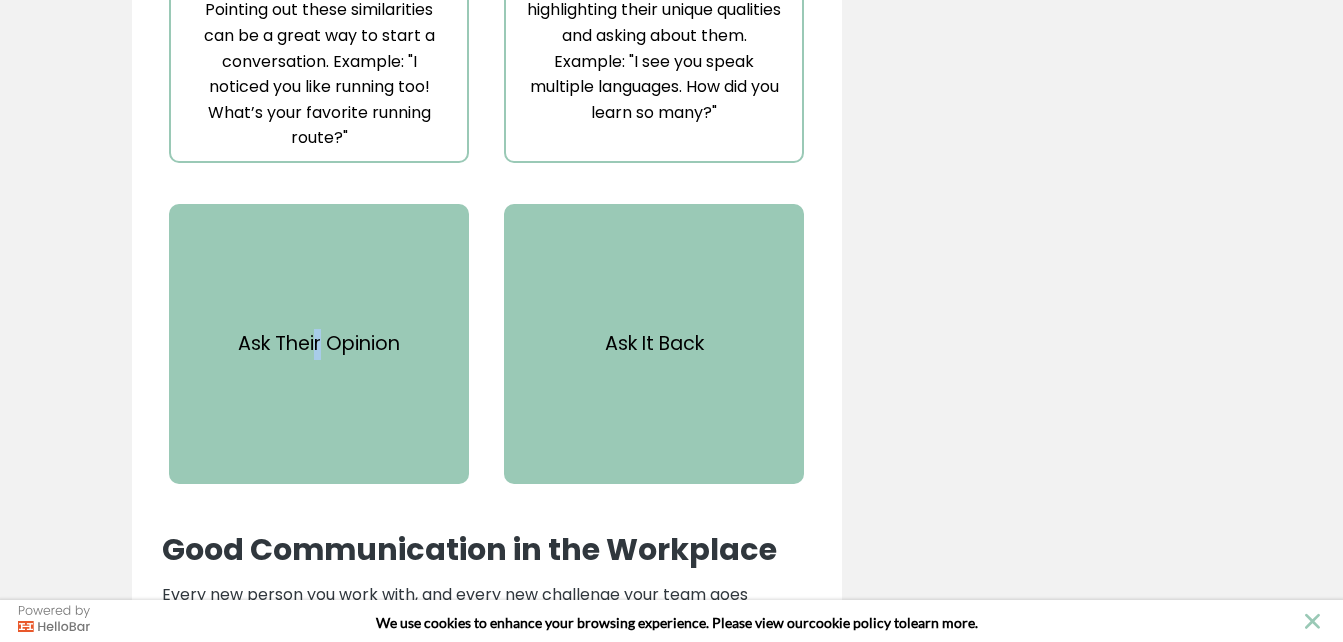 click on "Ask Their Opinion" at bounding box center (319, 344) 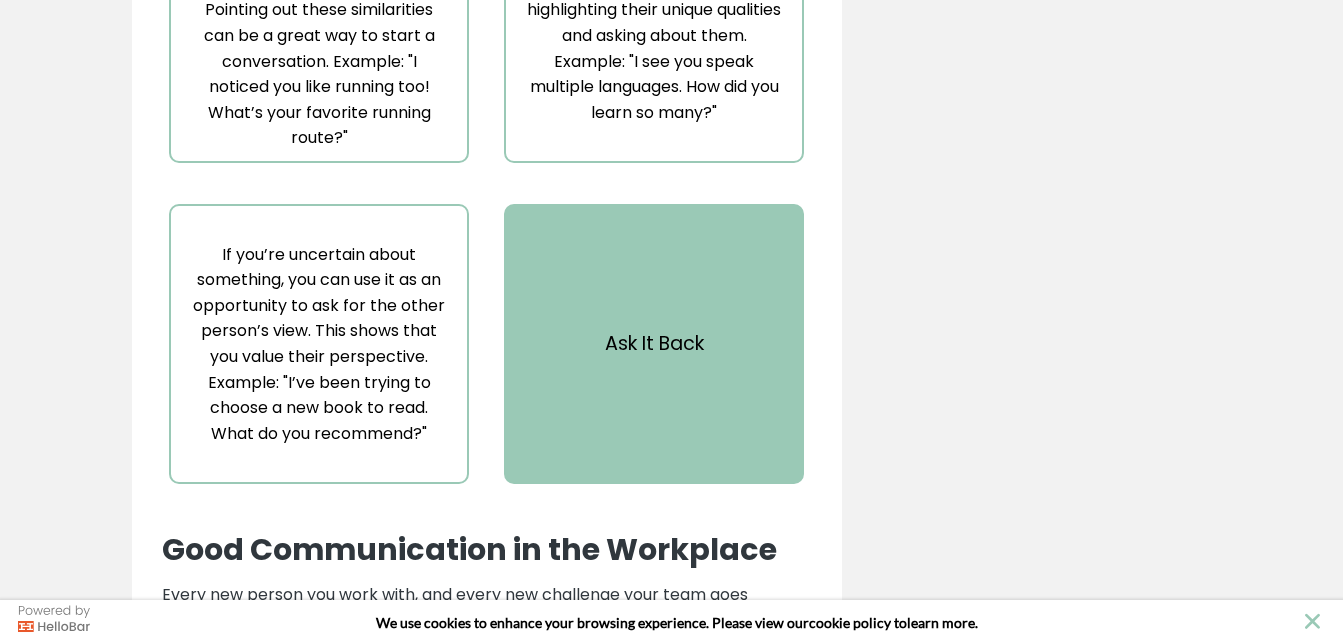 drag, startPoint x: 314, startPoint y: 359, endPoint x: 479, endPoint y: 404, distance: 171.0263 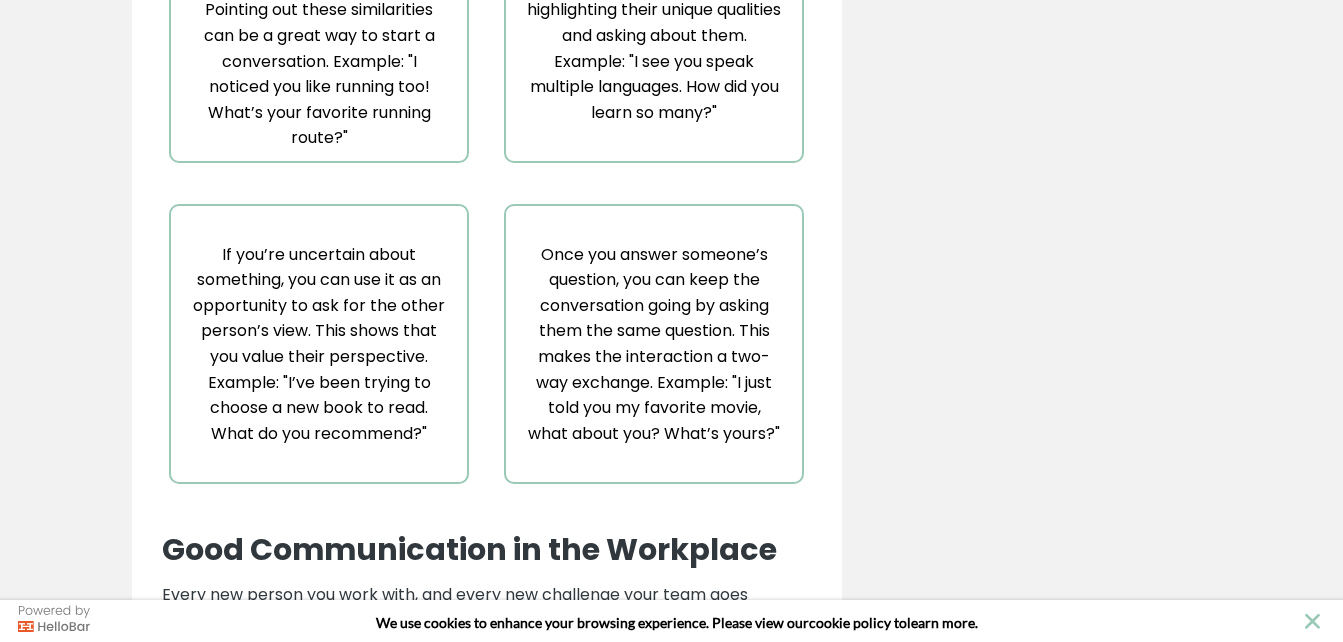 click on "Good Communication
Connecting Across Cultures
When you meet someone from a different background or community, you might not know the best way to break the ice. You want to make a good impression right away, but you’re not sure what to say. That’s absolutely normal.
Breaking the ice with someone from a different background can feel uncertain, but it’s a natural part of building new connections. Image by: William Fortunato (Pexels).
Good Communication Basics
There are some useful strategies to help you practice your communication skills. Let’s start with the basics and learn more about good communication.
Select each card to read more about strategies for good communication.
Effective
You express your feelings and thoughts clearly, so that the other person can understand them easily.
Respectful
Focused on Empathy" at bounding box center [672, 1052] 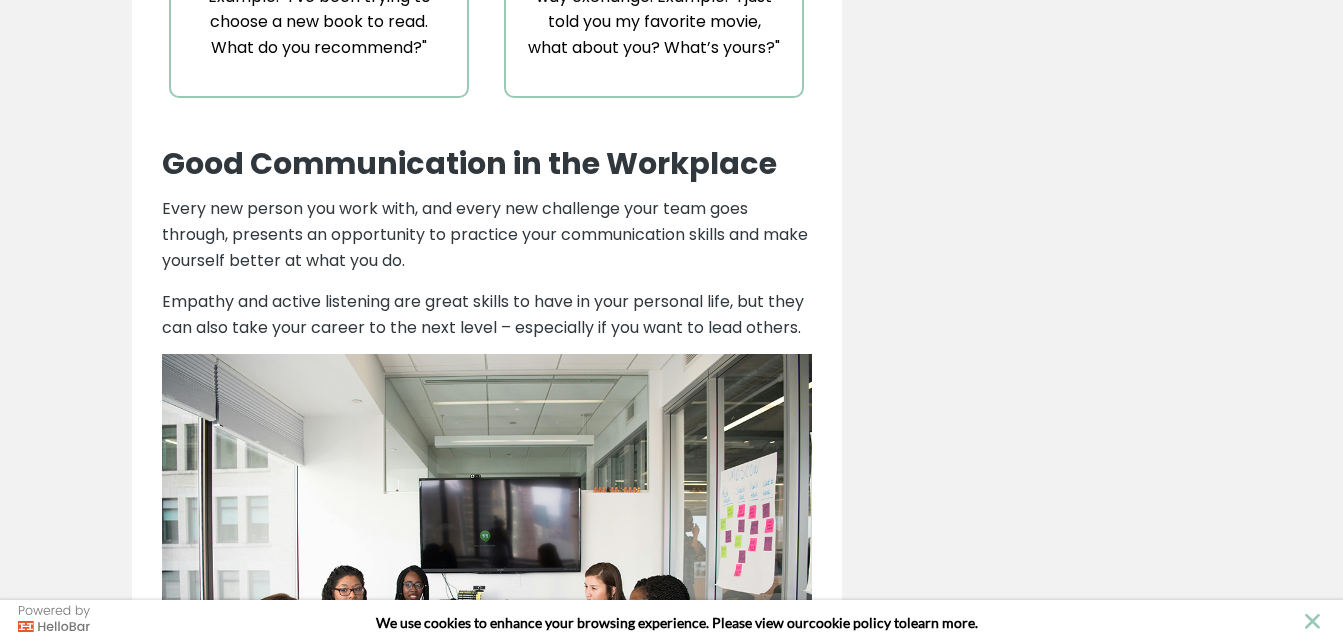 scroll, scrollTop: 3760, scrollLeft: 0, axis: vertical 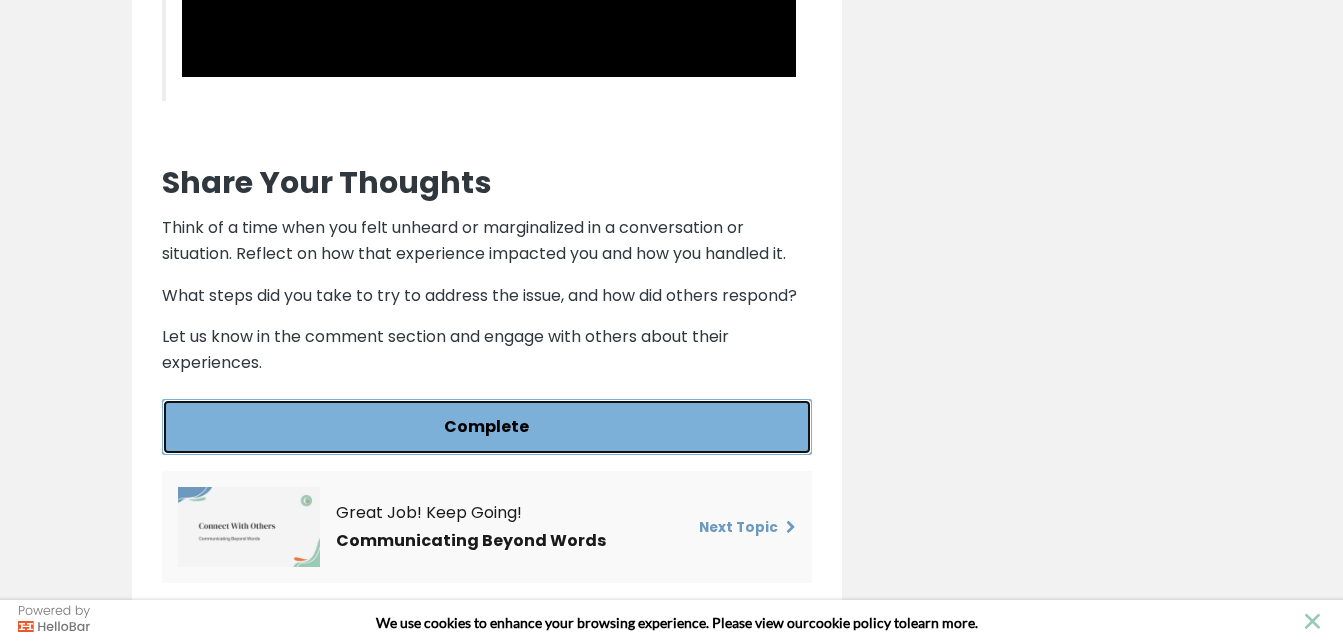 click on "Complete" at bounding box center (487, 426) 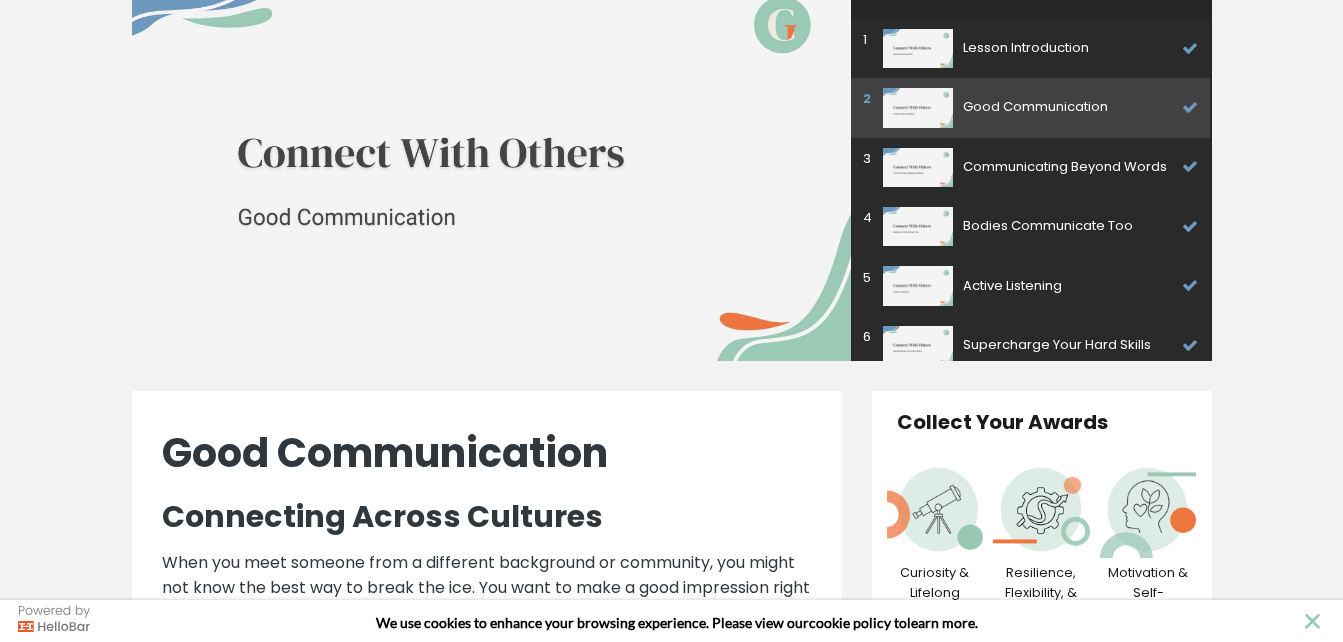 scroll, scrollTop: 290, scrollLeft: 0, axis: vertical 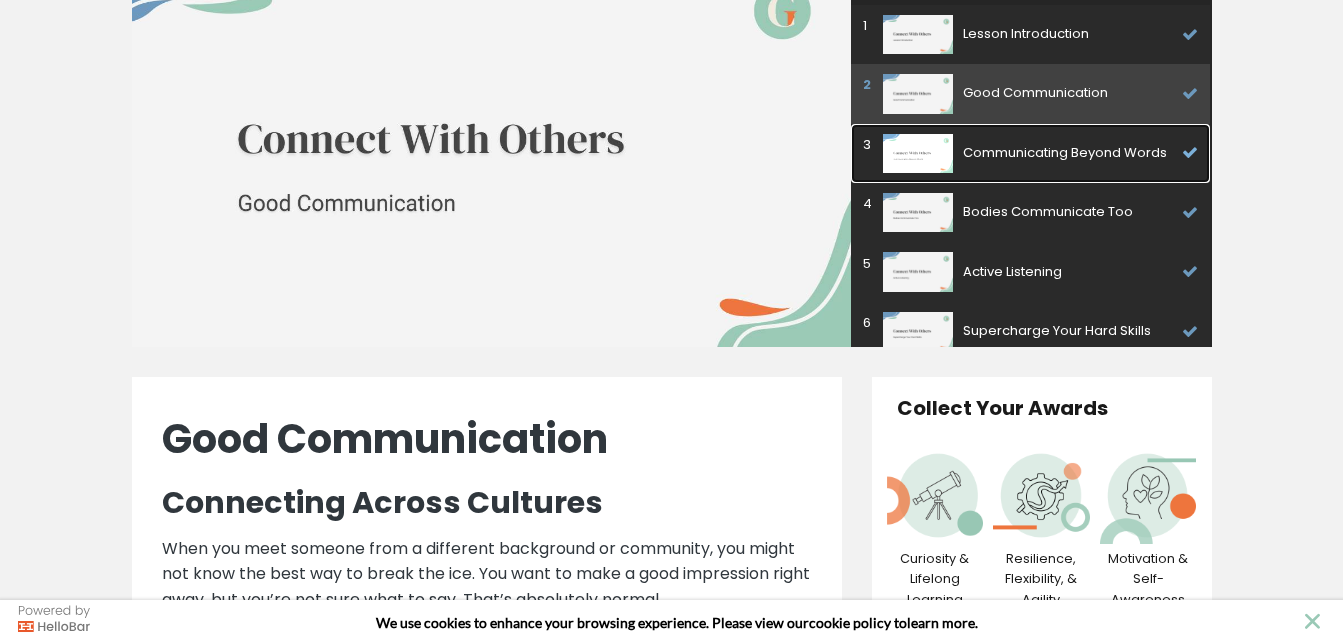 click on "3
Communicating Beyond Words" at bounding box center [1031, 153] 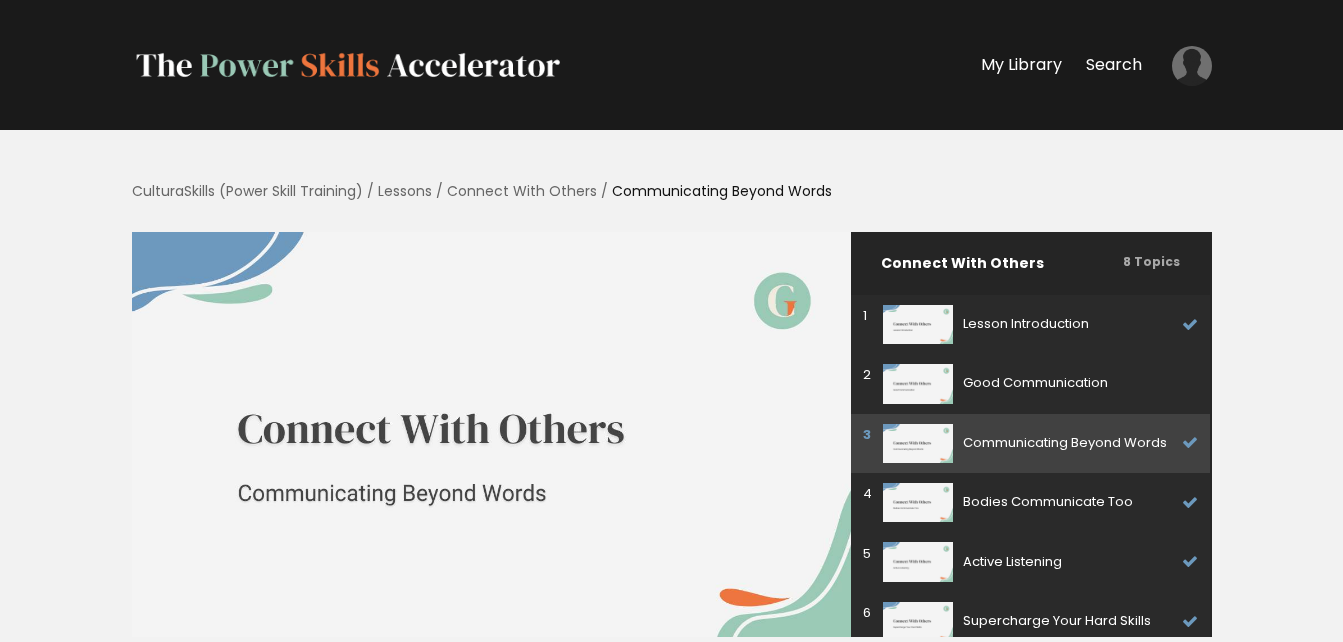 scroll, scrollTop: 0, scrollLeft: 0, axis: both 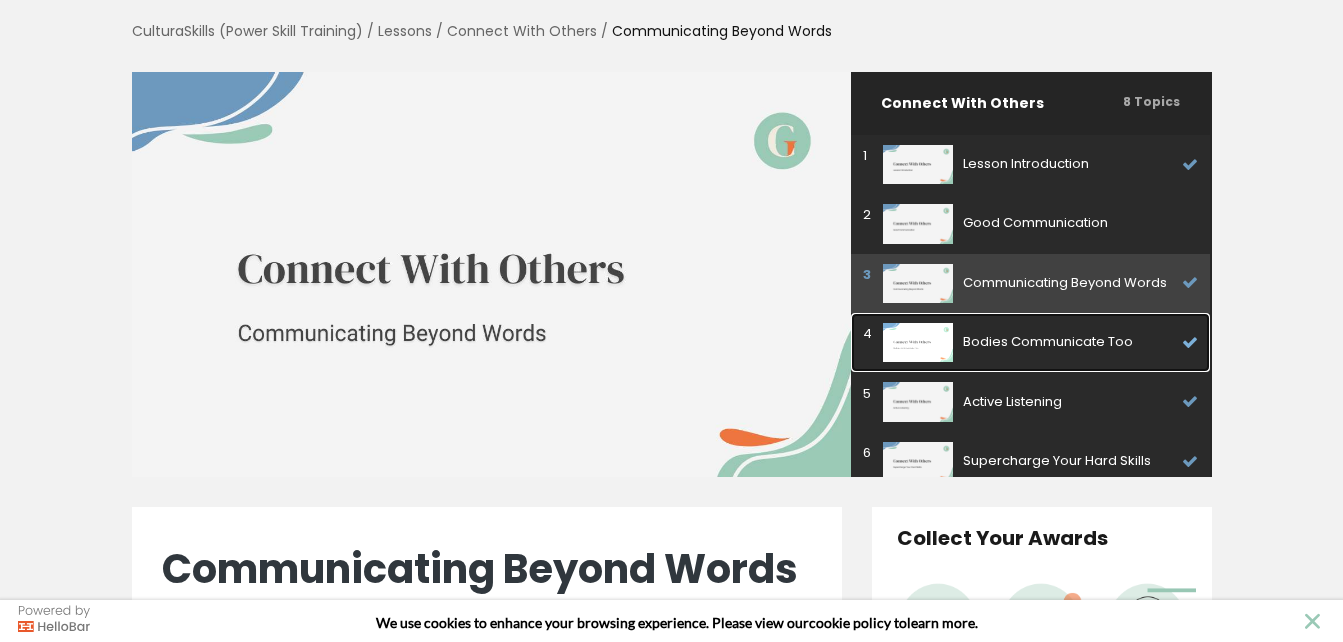click on "Bodies Communicate Too" at bounding box center [1068, 342] 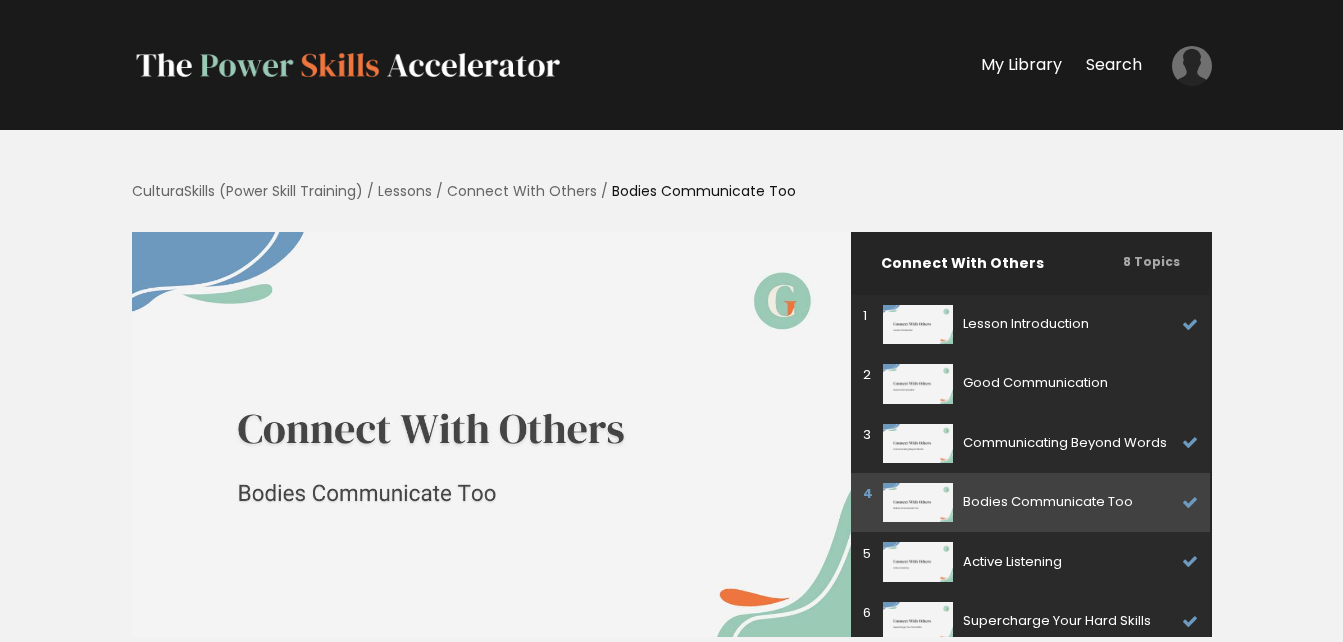 scroll, scrollTop: 0, scrollLeft: 0, axis: both 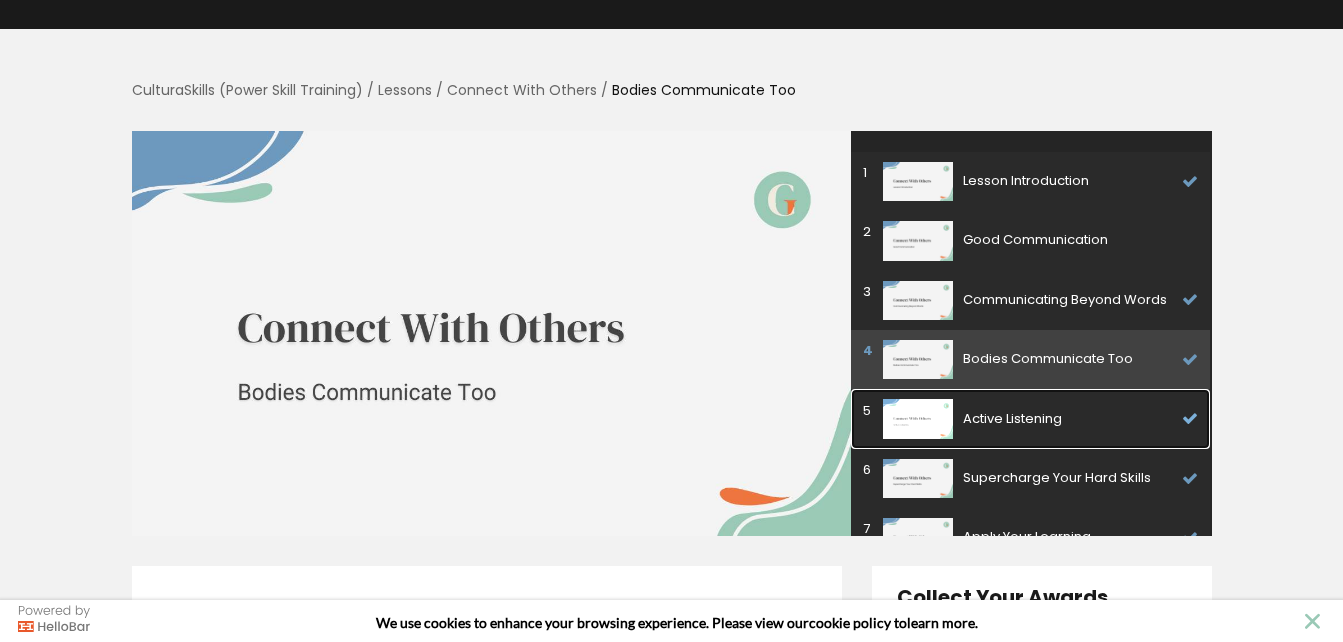 click on "Active Listening" at bounding box center [1068, 419] 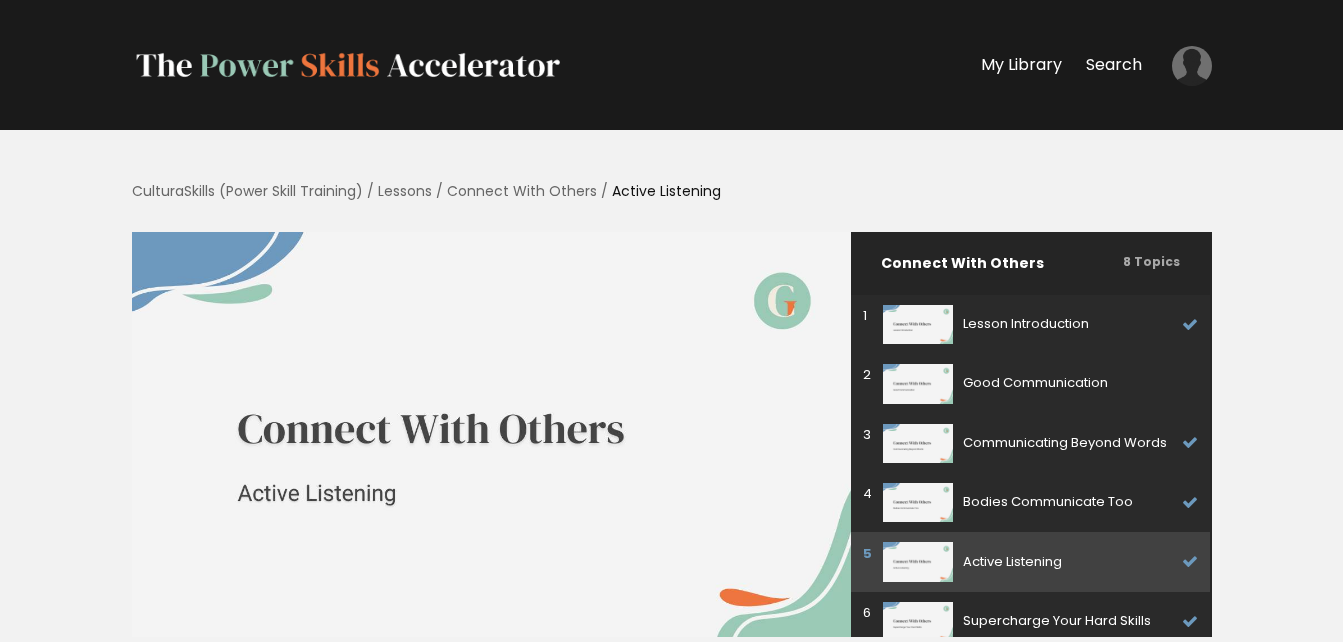 scroll, scrollTop: 0, scrollLeft: 0, axis: both 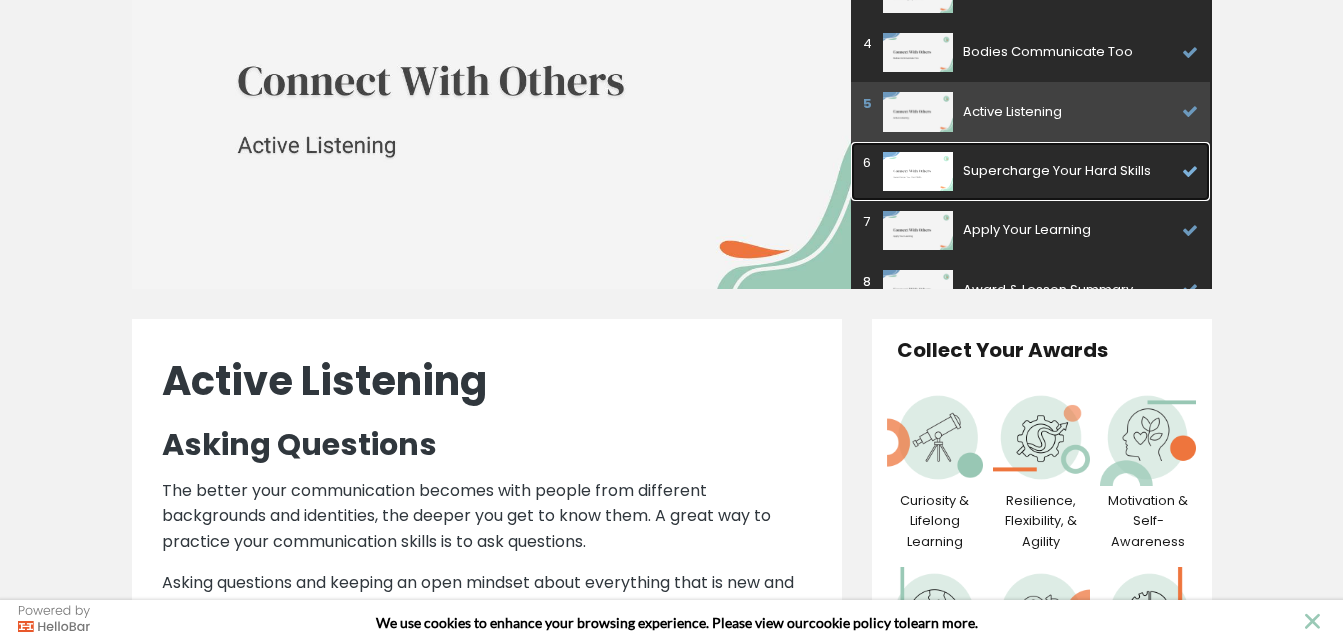 click on "Supercharge Your Hard Skills" at bounding box center [1068, 171] 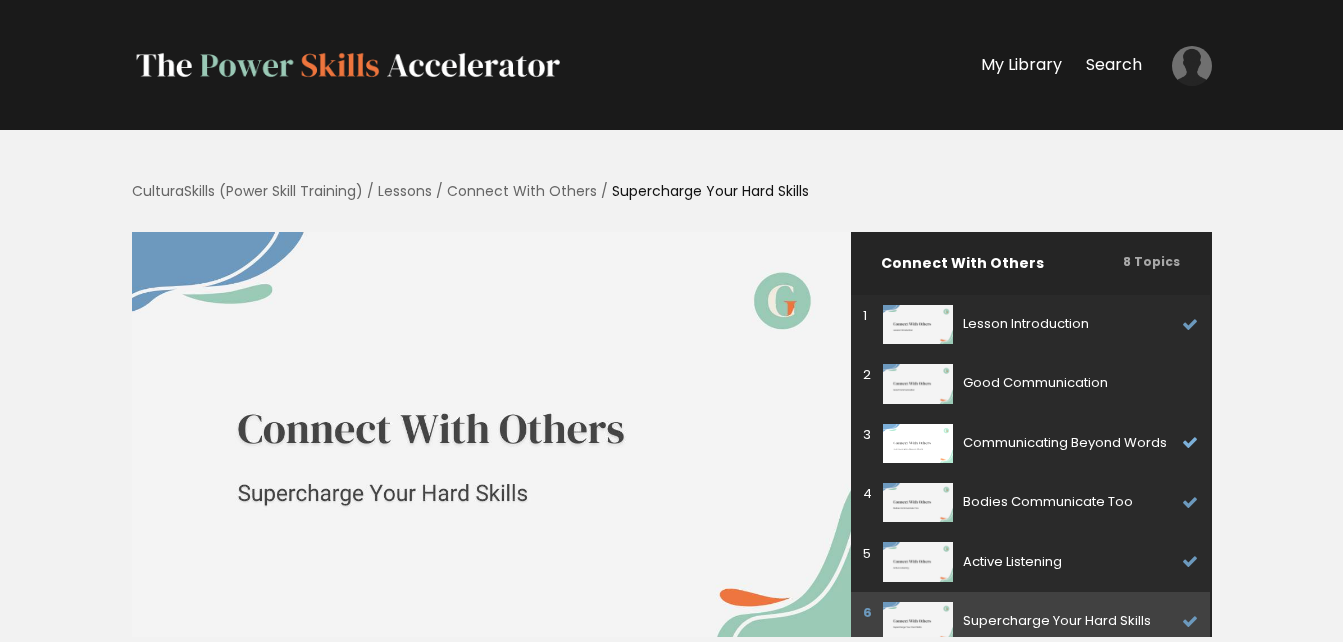scroll, scrollTop: 0, scrollLeft: 0, axis: both 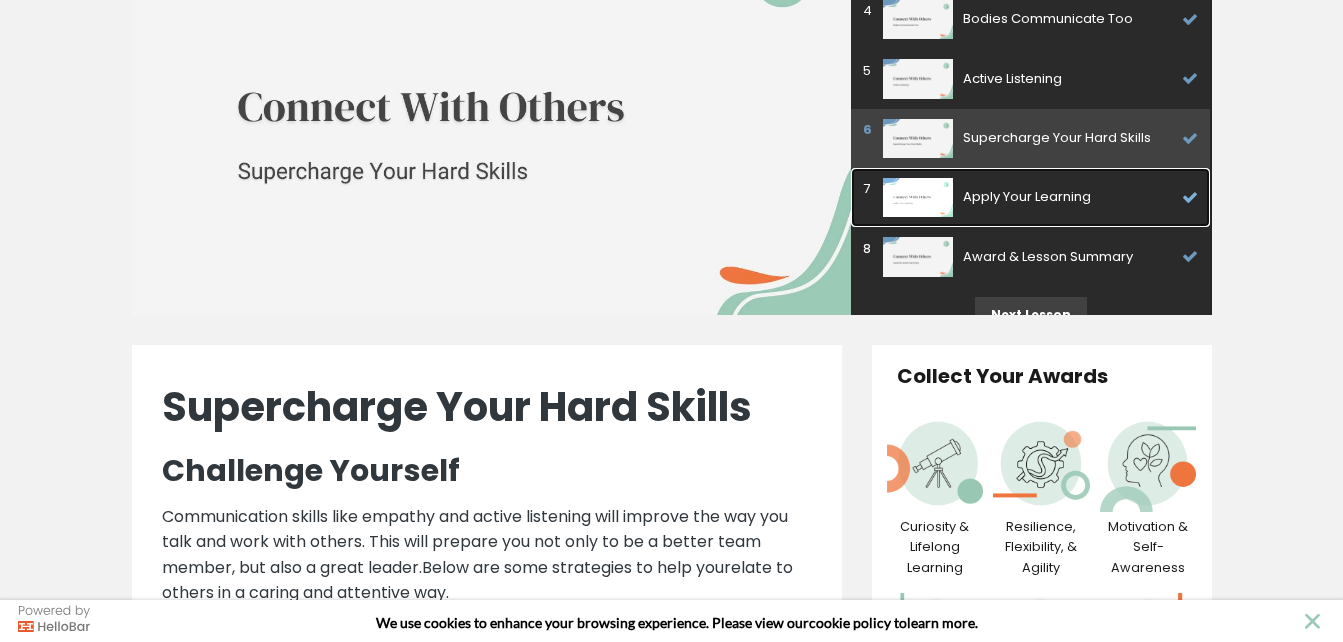click on "Apply Your Learning" at bounding box center (1068, 197) 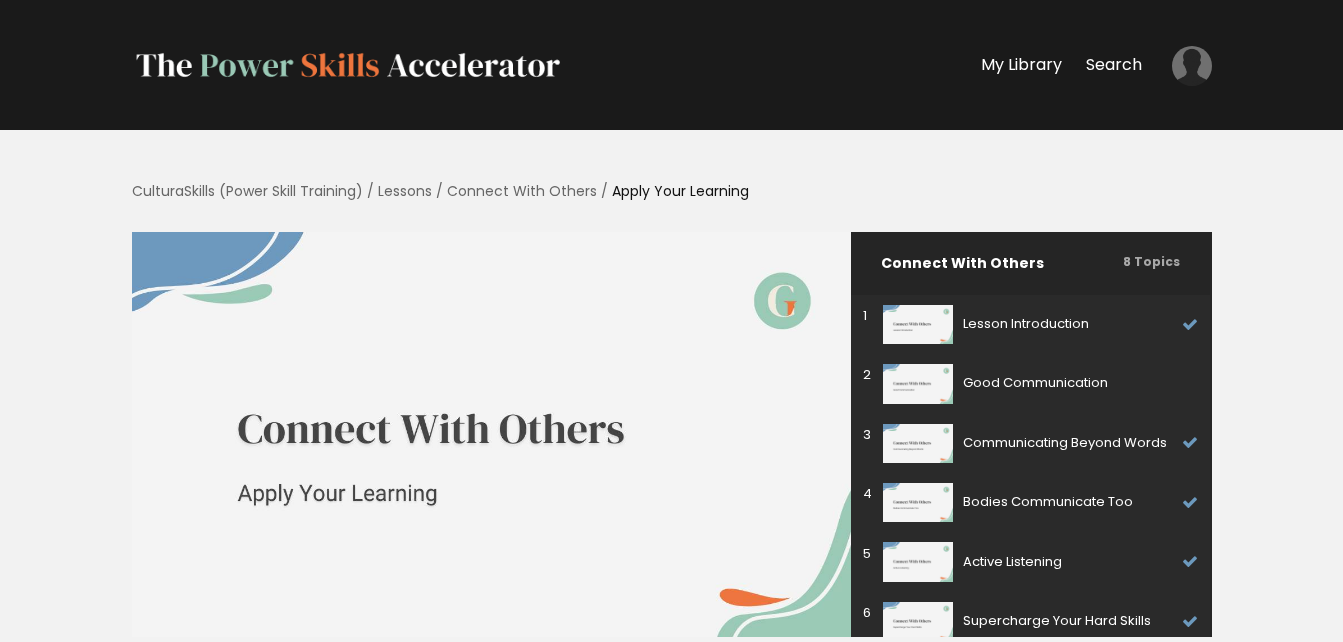 scroll, scrollTop: 0, scrollLeft: 0, axis: both 